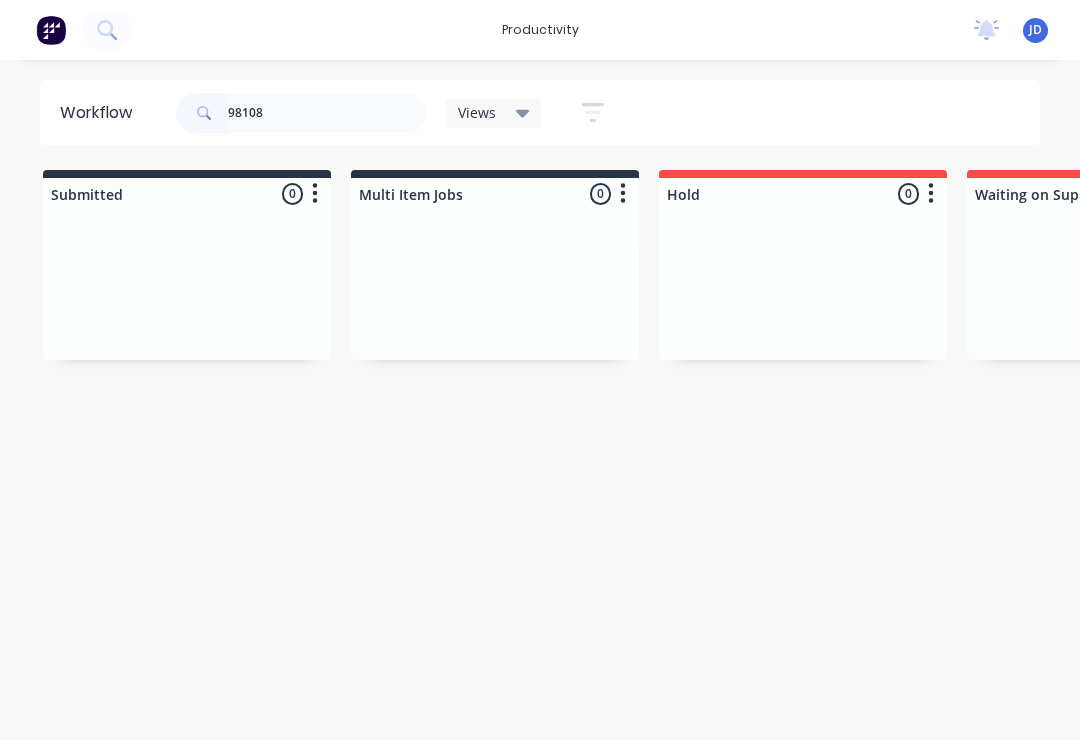 scroll, scrollTop: 0, scrollLeft: 4886, axis: horizontal 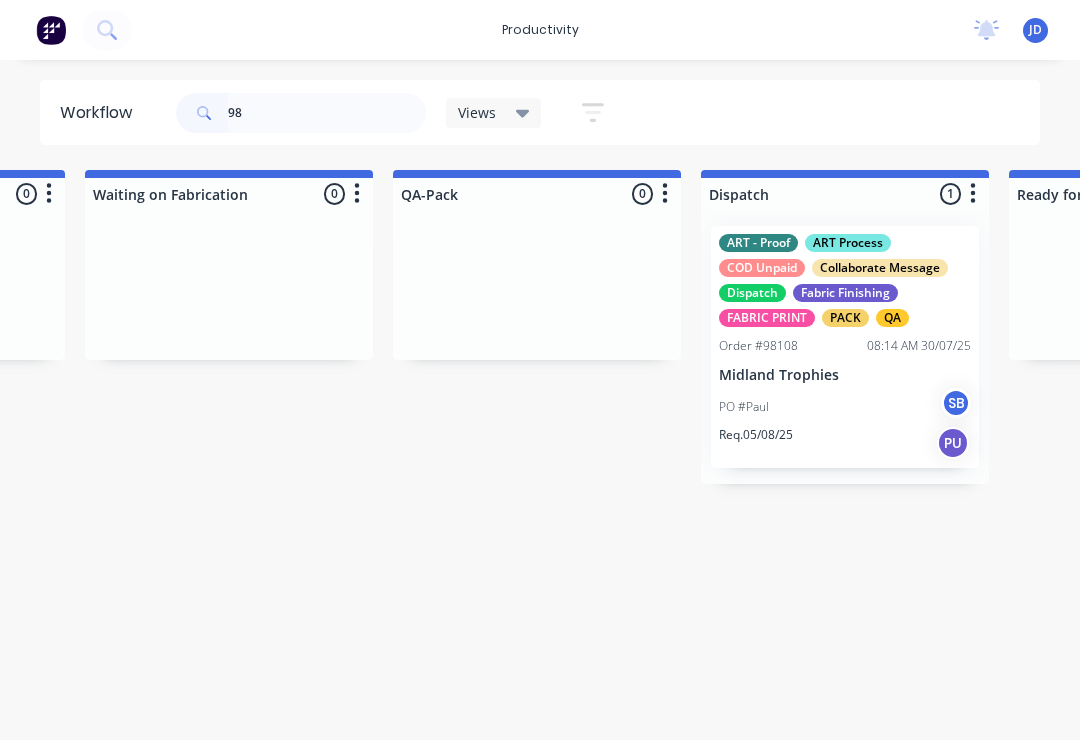 type on "9" 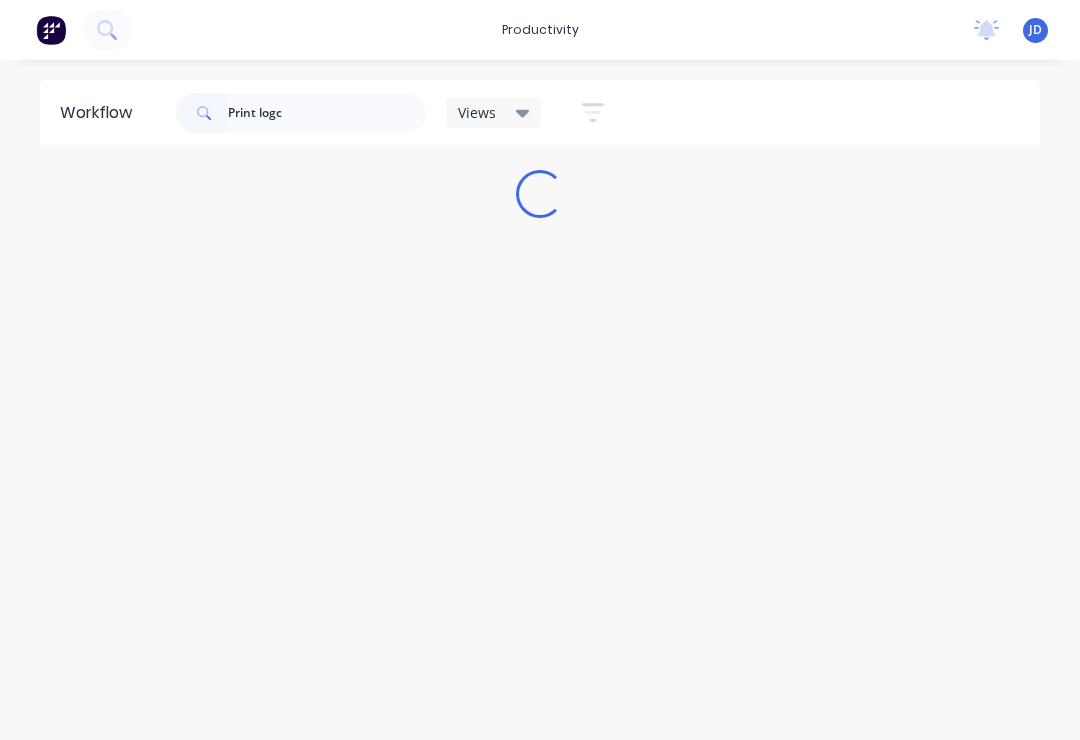 scroll, scrollTop: 0, scrollLeft: 0, axis: both 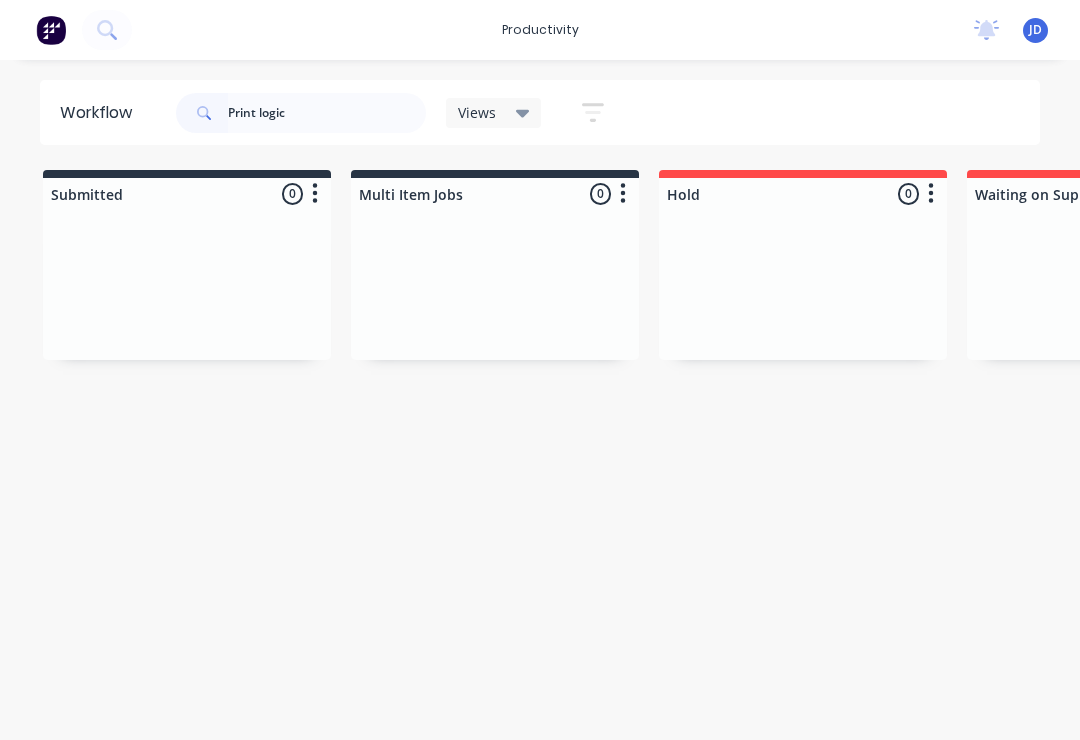 click at bounding box center (495, 285) 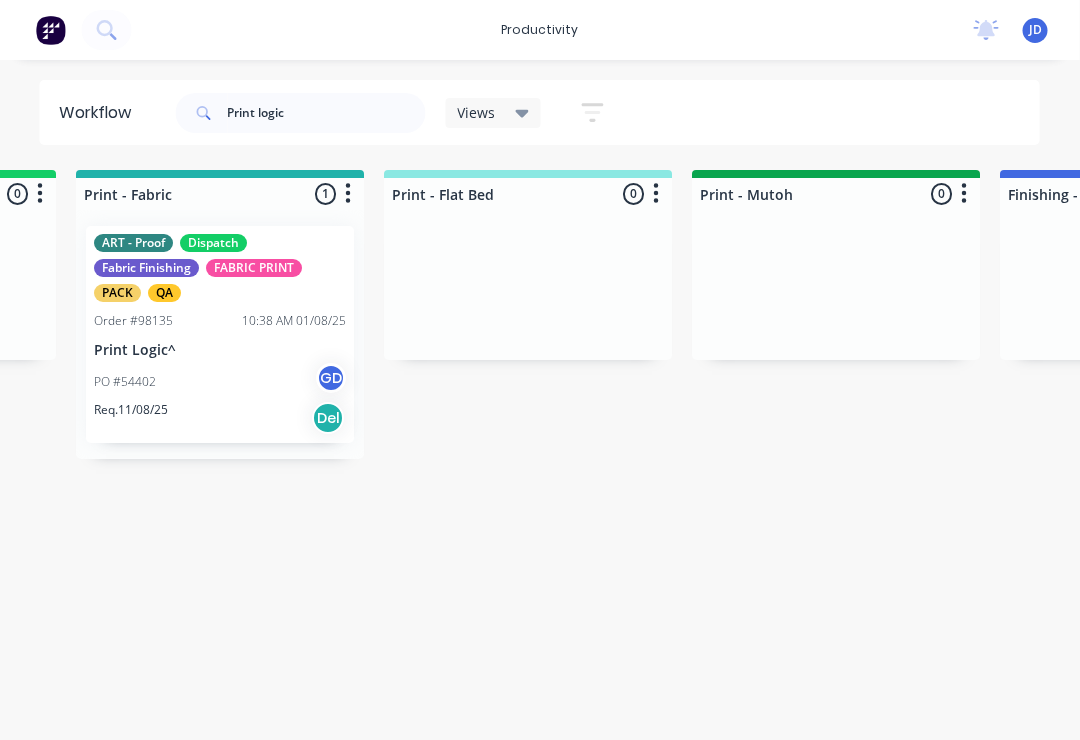 click on "10:38 AM 01/08/25" at bounding box center [295, 321] 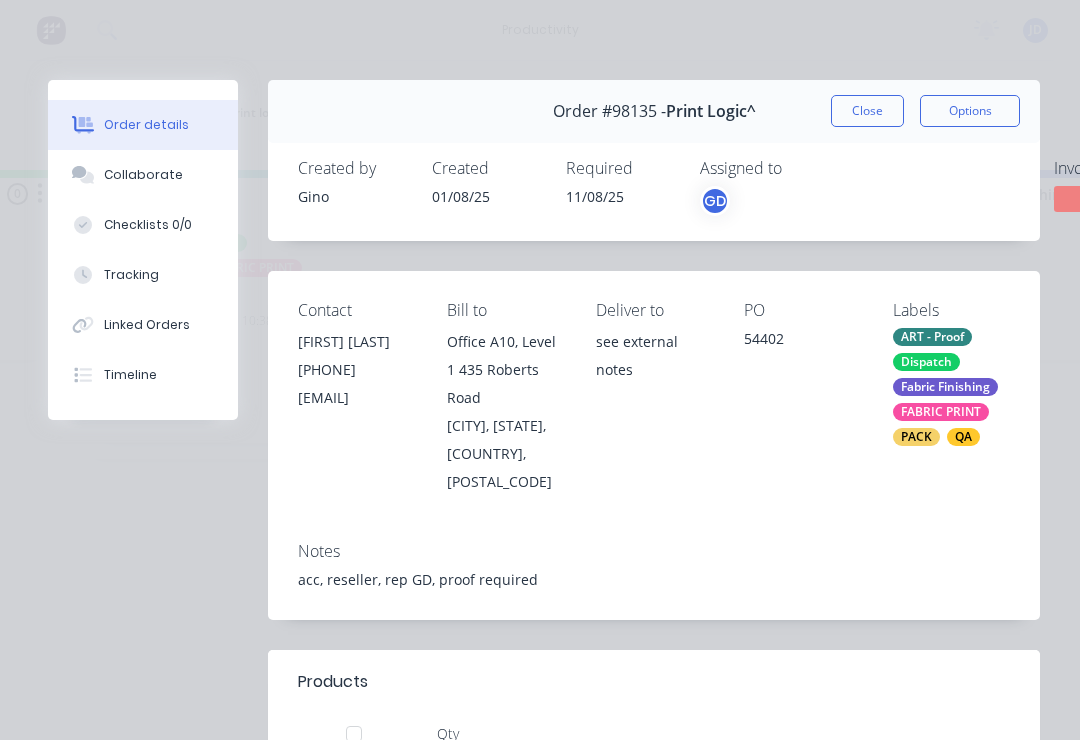 click on "Collaborate" at bounding box center [143, 175] 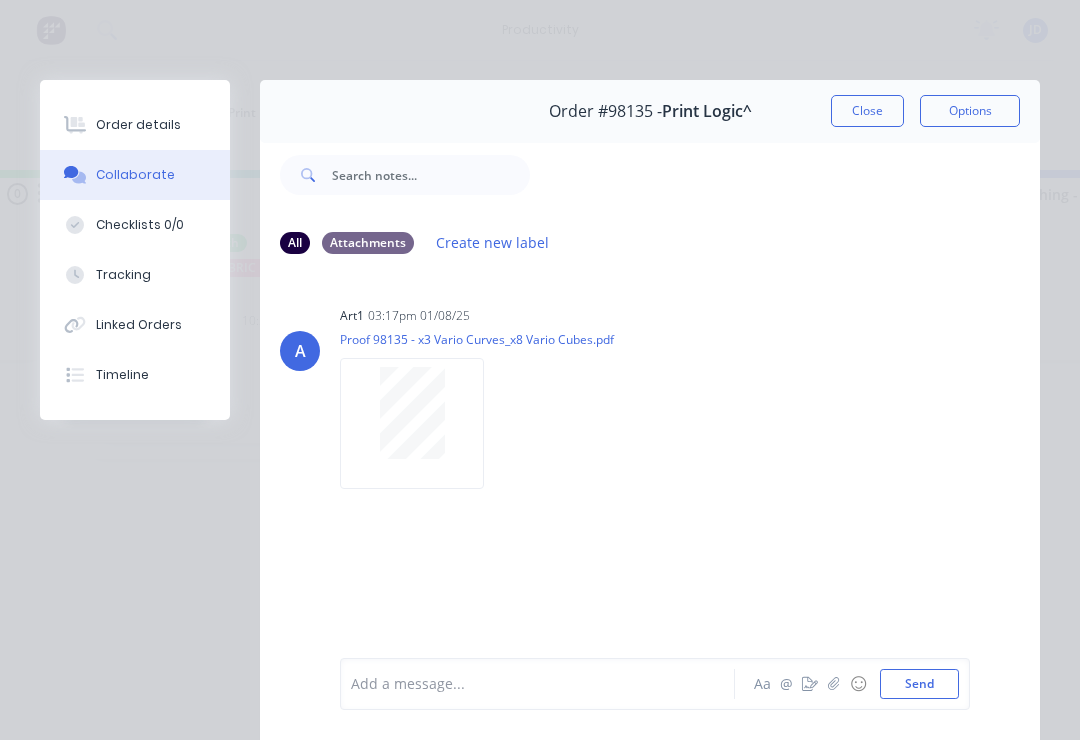 scroll, scrollTop: 0, scrollLeft: 2738, axis: horizontal 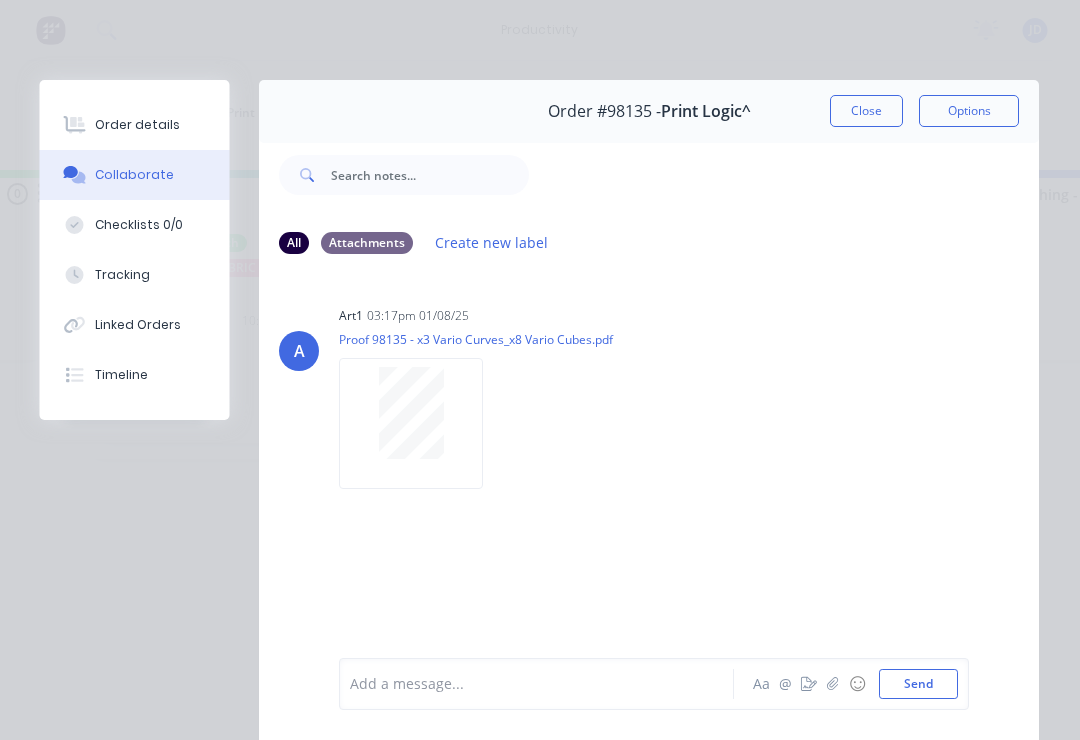 click on "Order details" at bounding box center (135, 125) 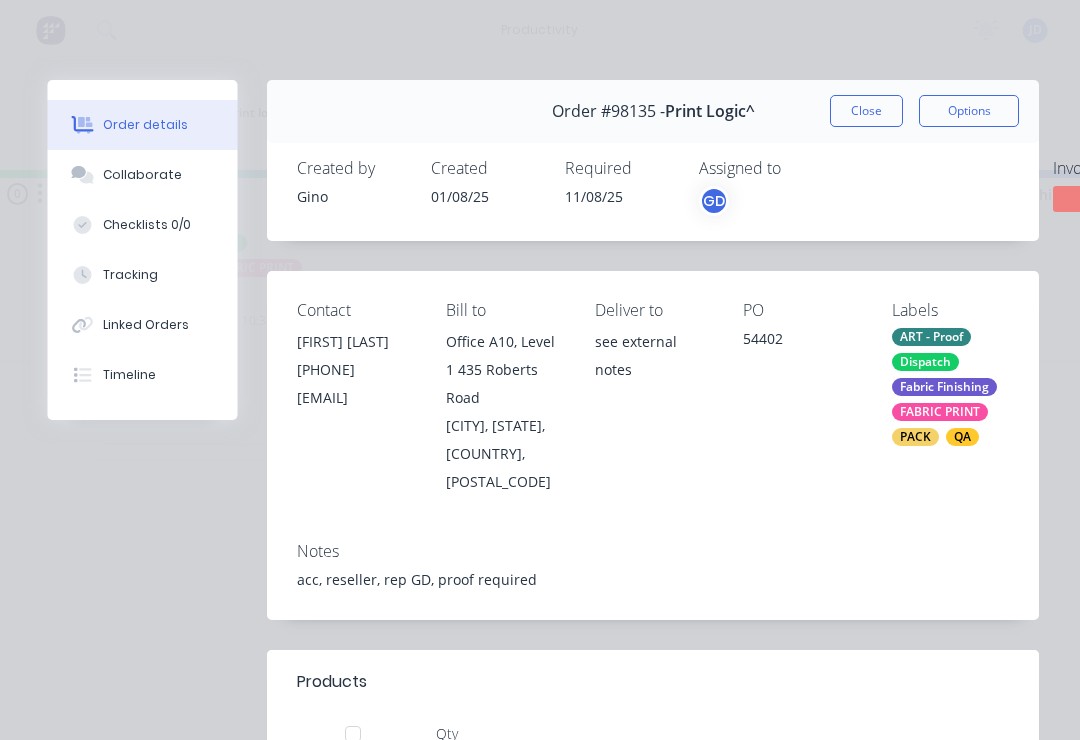 scroll, scrollTop: 0, scrollLeft: 2739, axis: horizontal 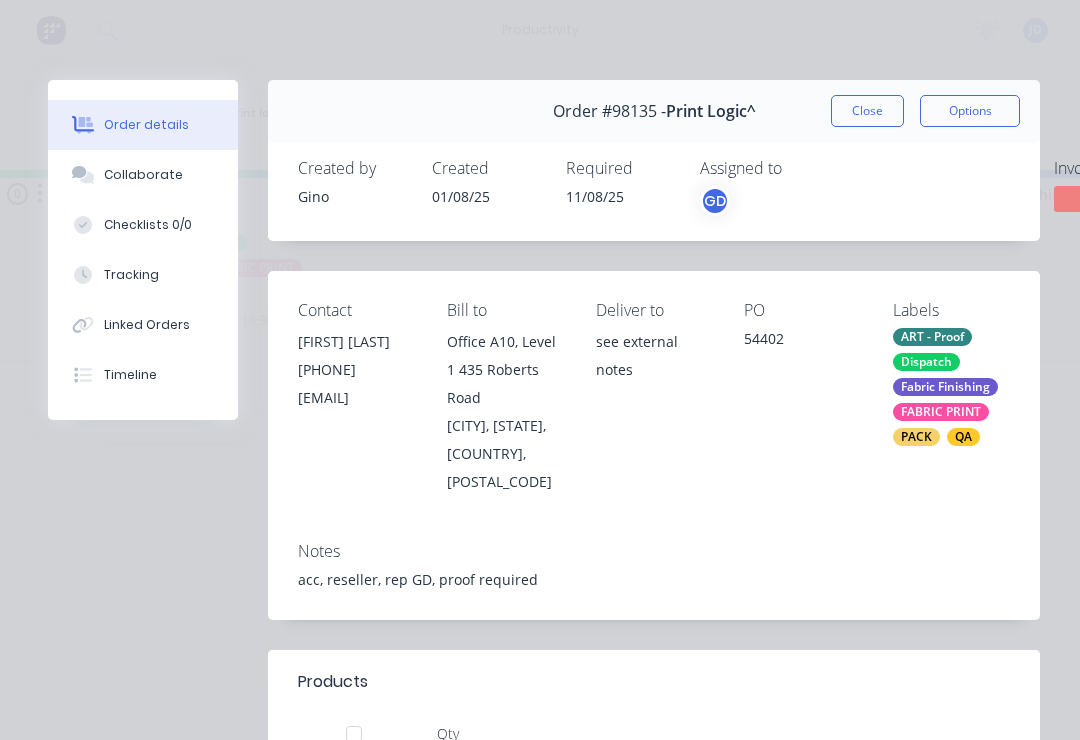 click on "Close" at bounding box center [867, 111] 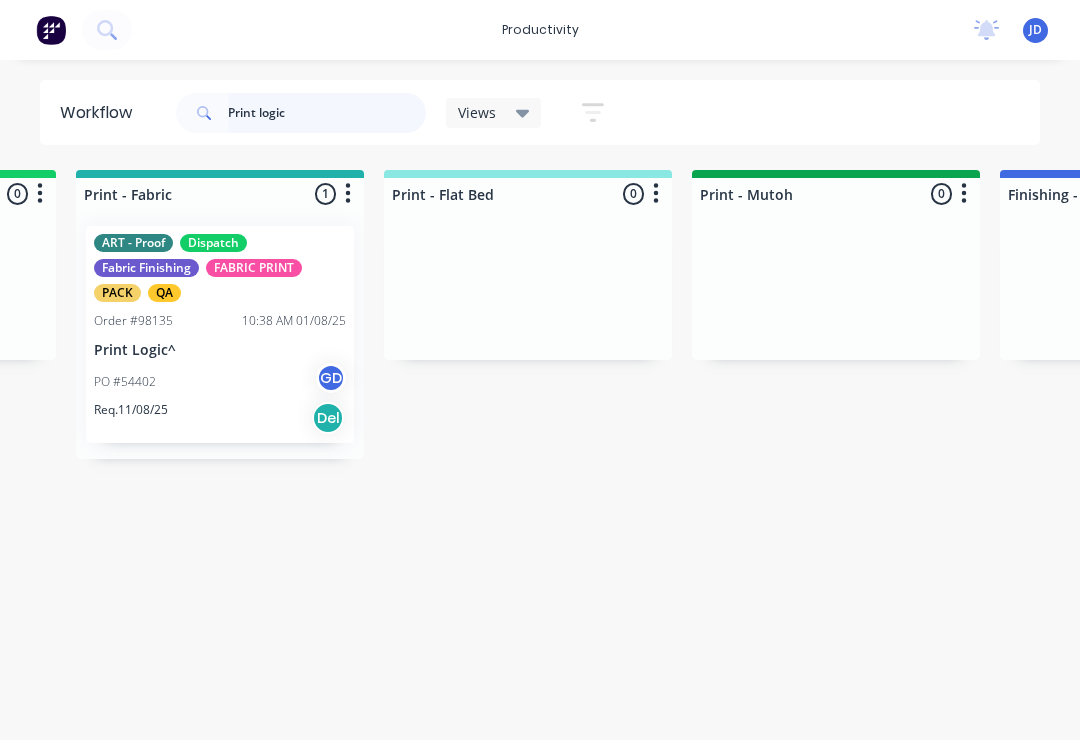 click on "Print logic" at bounding box center [327, 113] 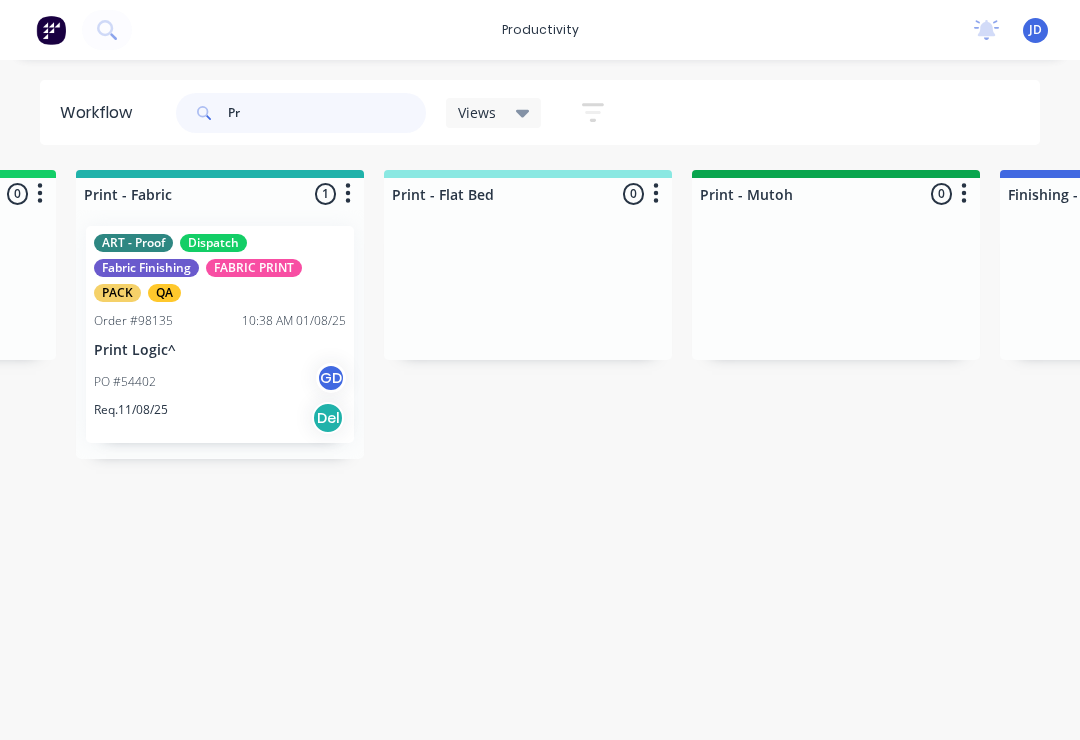 type on "P" 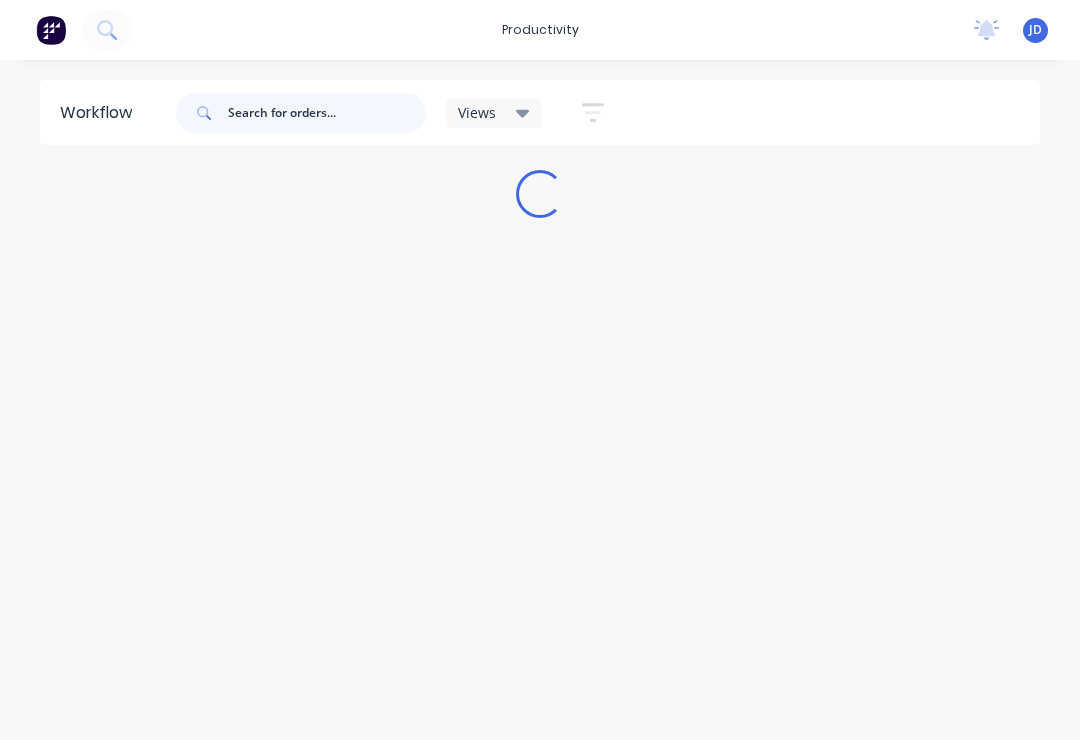scroll, scrollTop: 0, scrollLeft: 0, axis: both 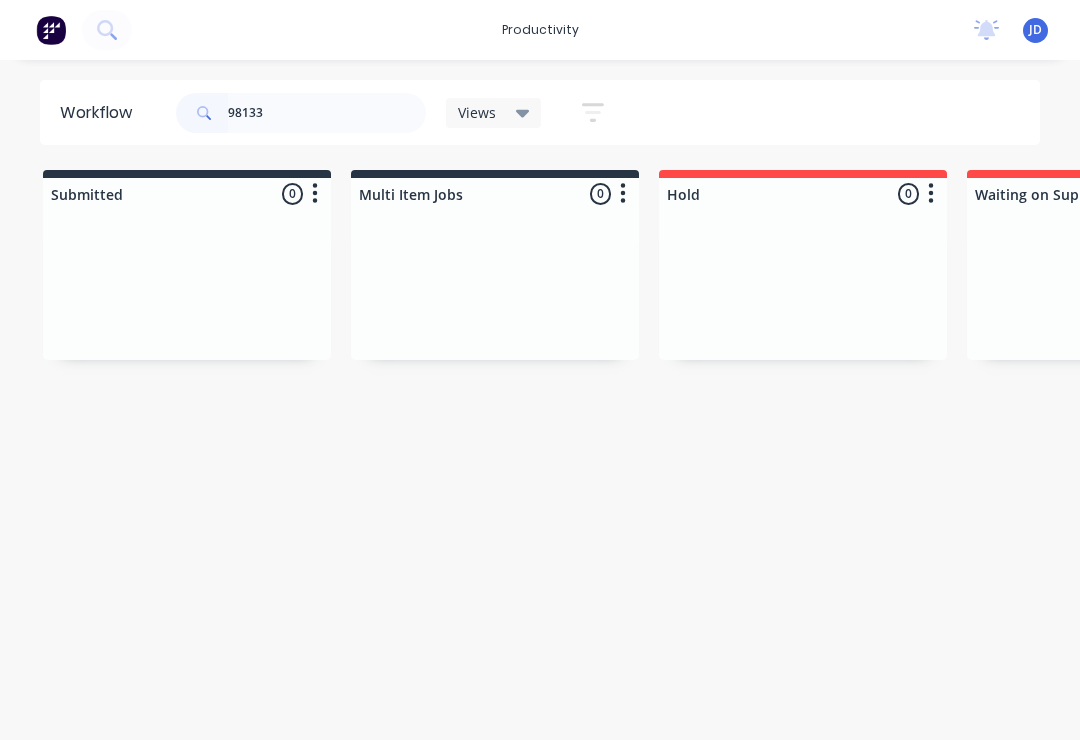 click on "Submitted 0 Sort By Created date Required date Order number Customer name Most recent Multi Item Jobs 0 Sort By Created date Required date Order number Customer name Most recent Hold 0 Sort By Created date Required date Order number Customer name Most recent Waiting on Supplier 0 Sort By Created date Required date Order number Customer name Most recent Waiting Artwork 0 Sort By Created date Required date Order number Customer name Most recent Art 0 Sort By Created date Required date Order number Customer name Most recent Waiting Approval 0 Sort By Created date Required date Order number Customer name Most recent Approved 0 Sort By Created date Required date Order number Customer name Most recent Print- R2R 0 Sort By Created date Required date Order number Customer name Most recent Print - Fabric 0 Sort By Created date Required date Order number Customer name Most recent Print - Flat Bed 0 Sort By Created date Required date Order number Customer name Most recent Print - Mutoh 0 Sort By Created date Most recent" at bounding box center (3827, 327) 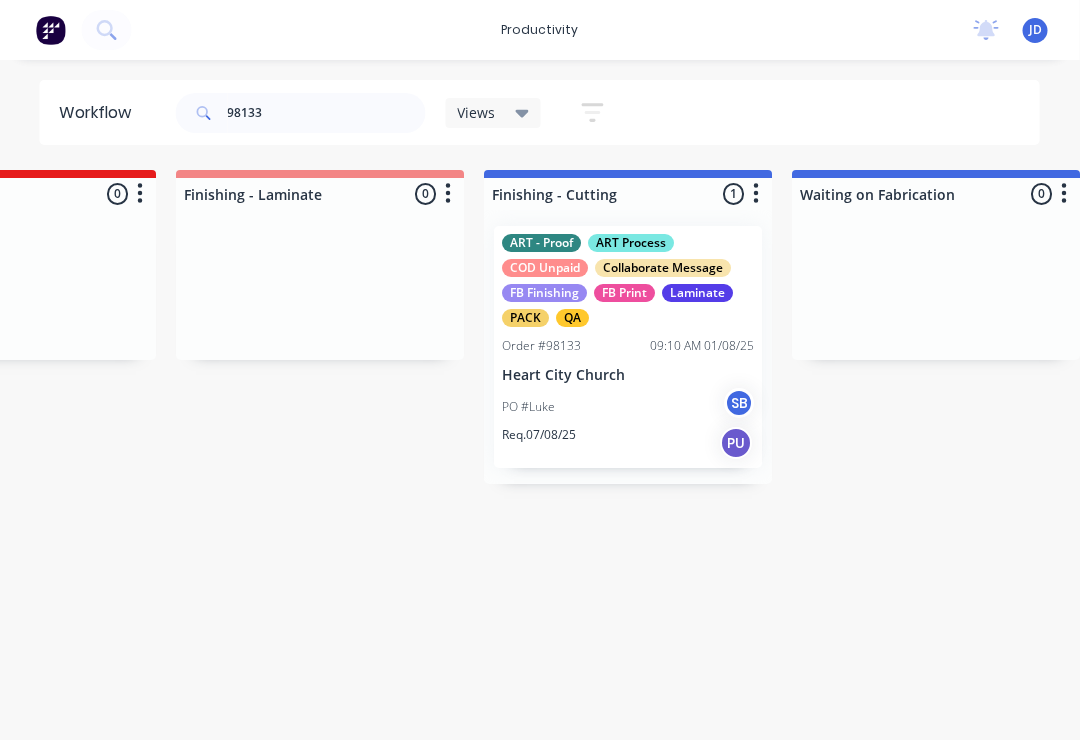 scroll, scrollTop: 0, scrollLeft: 4179, axis: horizontal 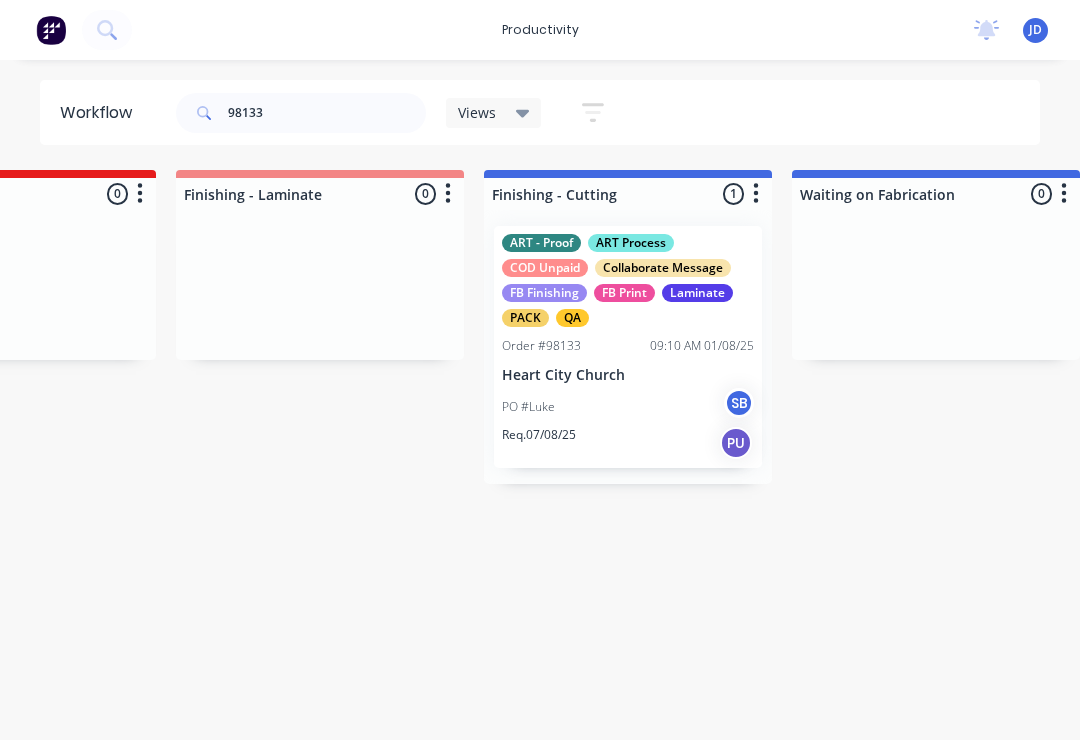 click on "PO # [FIRST] [LAST]" at bounding box center [628, 407] 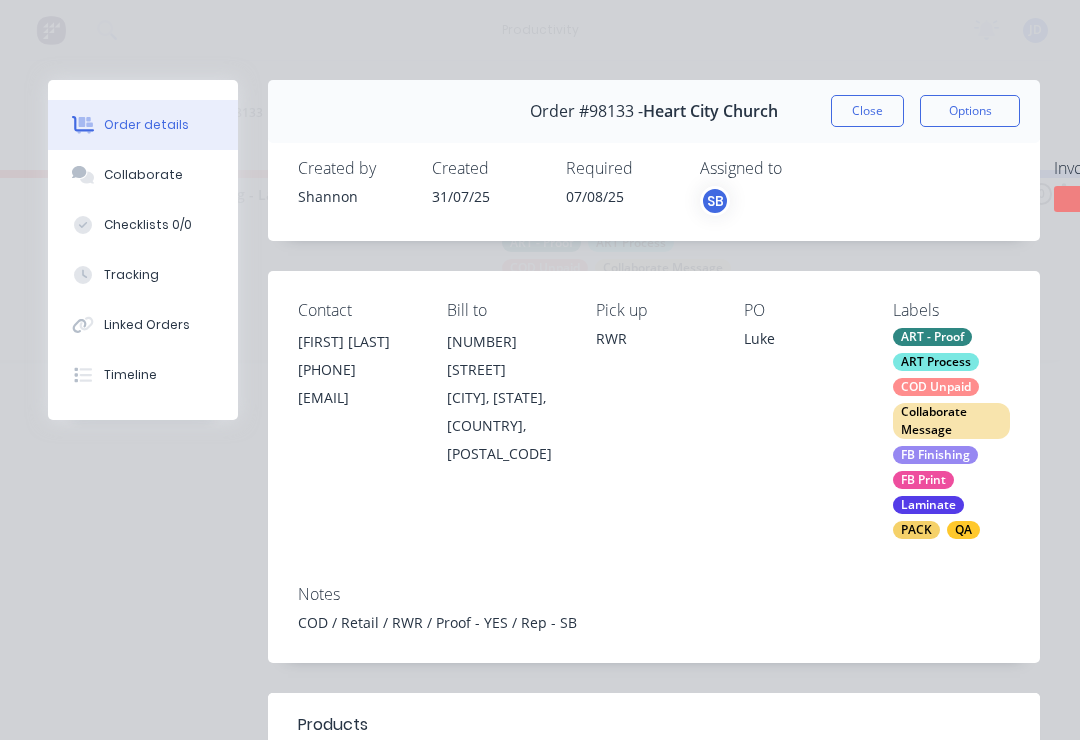 scroll, scrollTop: 0, scrollLeft: 0, axis: both 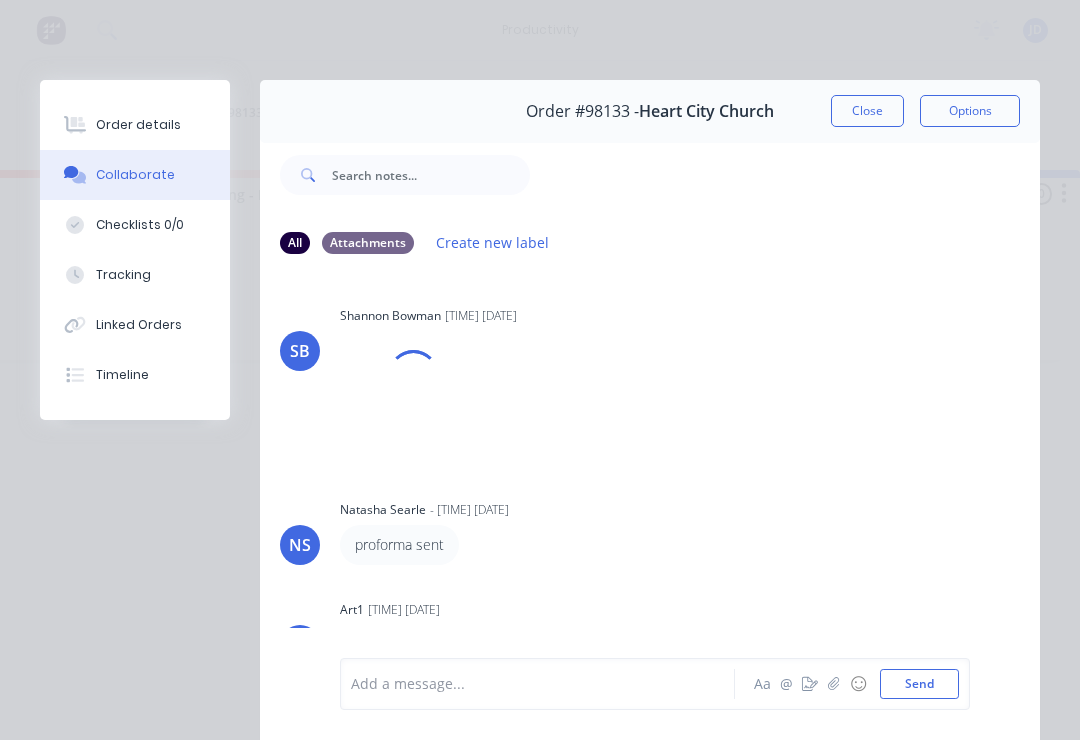 click 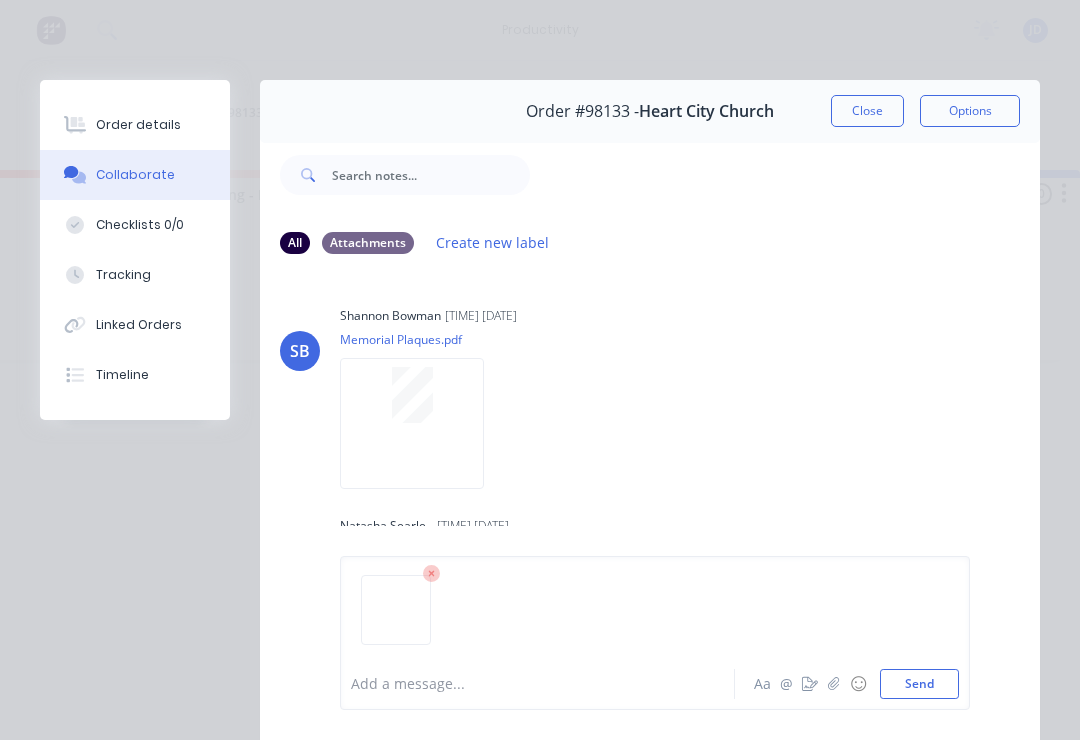 click on "Send" at bounding box center (919, 684) 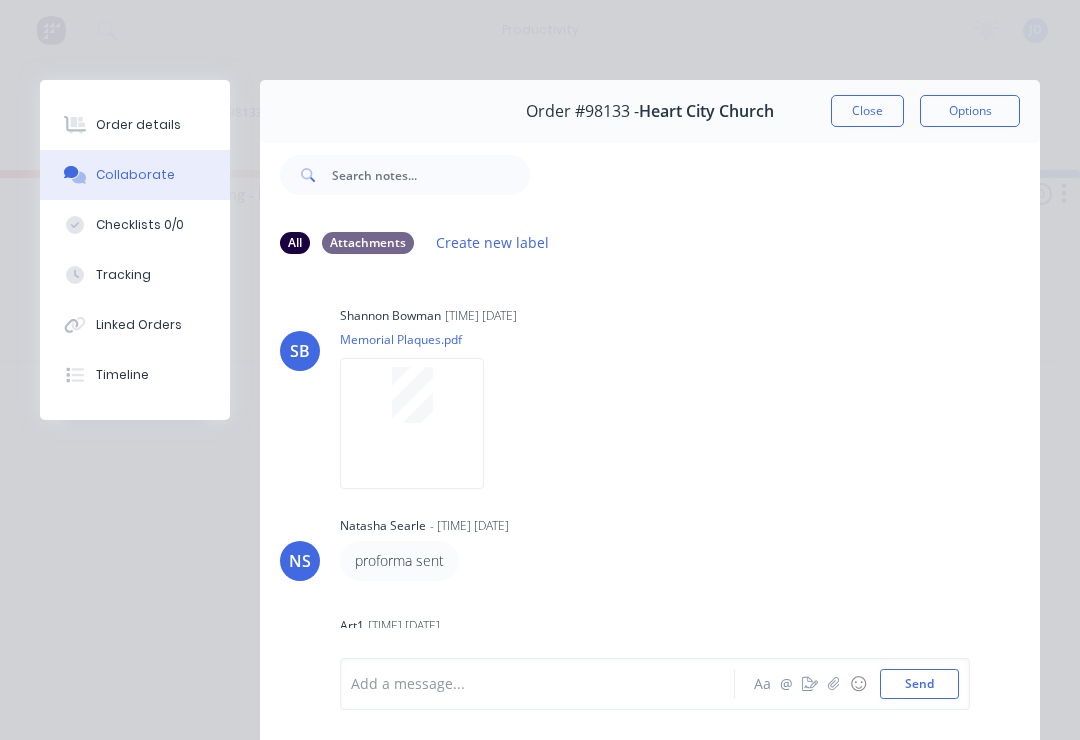 scroll, scrollTop: 146, scrollLeft: 0, axis: vertical 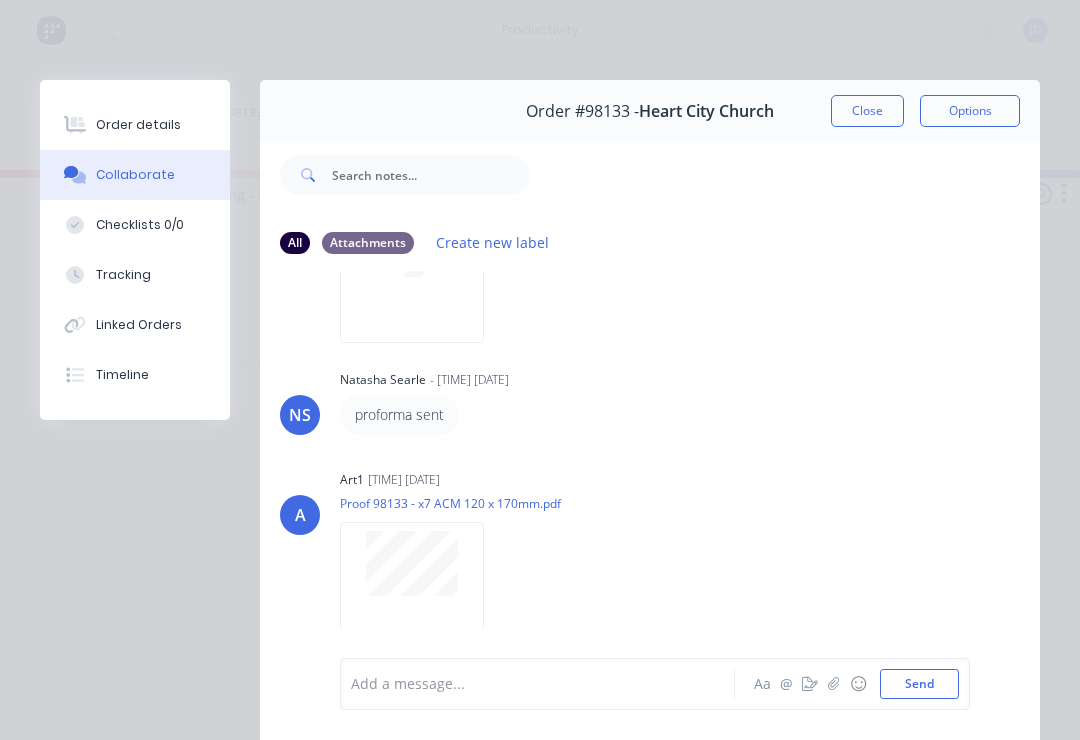 click on "Close" at bounding box center (867, 111) 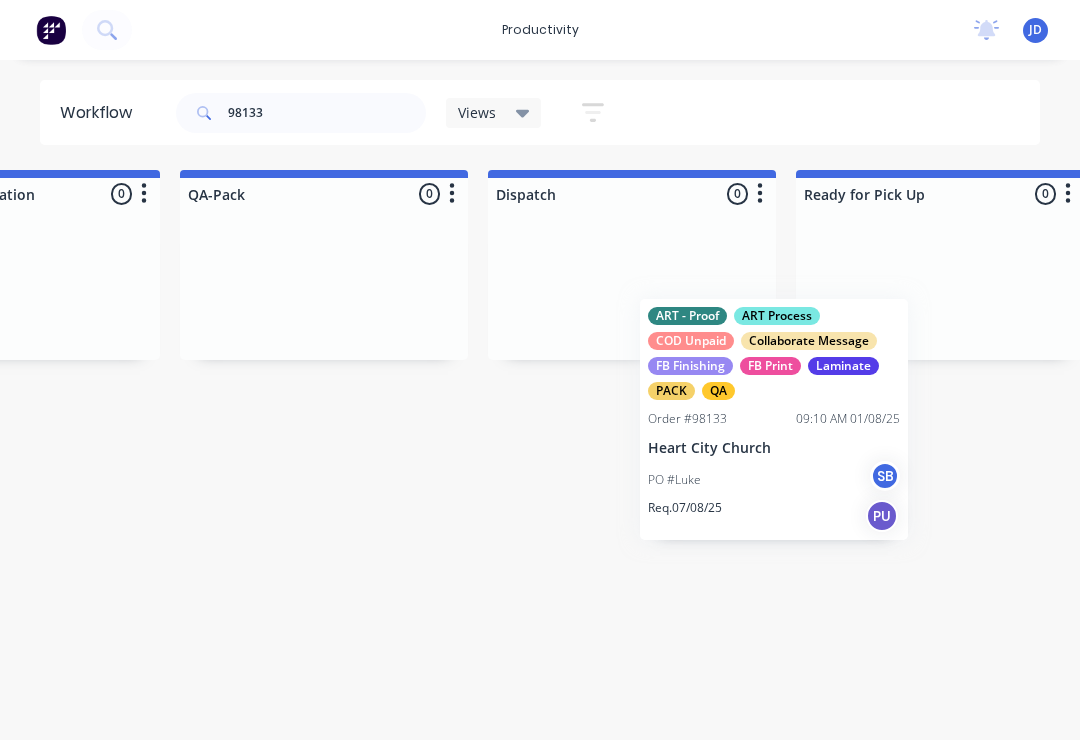 scroll, scrollTop: 0, scrollLeft: 5101, axis: horizontal 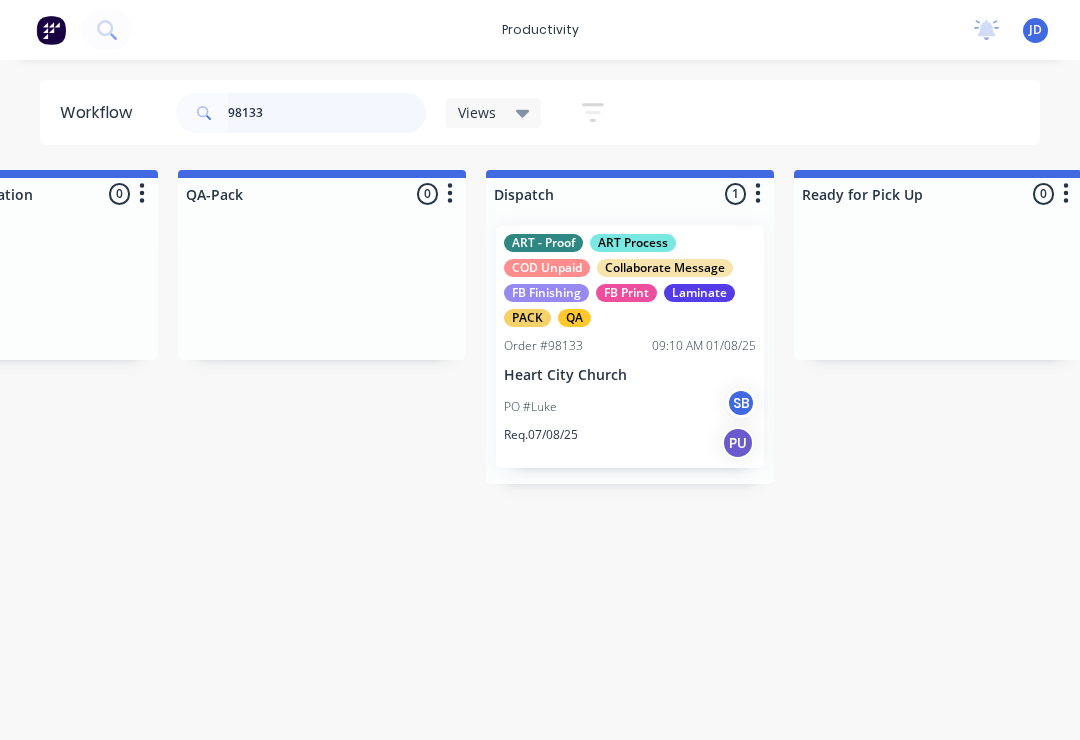 click on "98133" at bounding box center [327, 113] 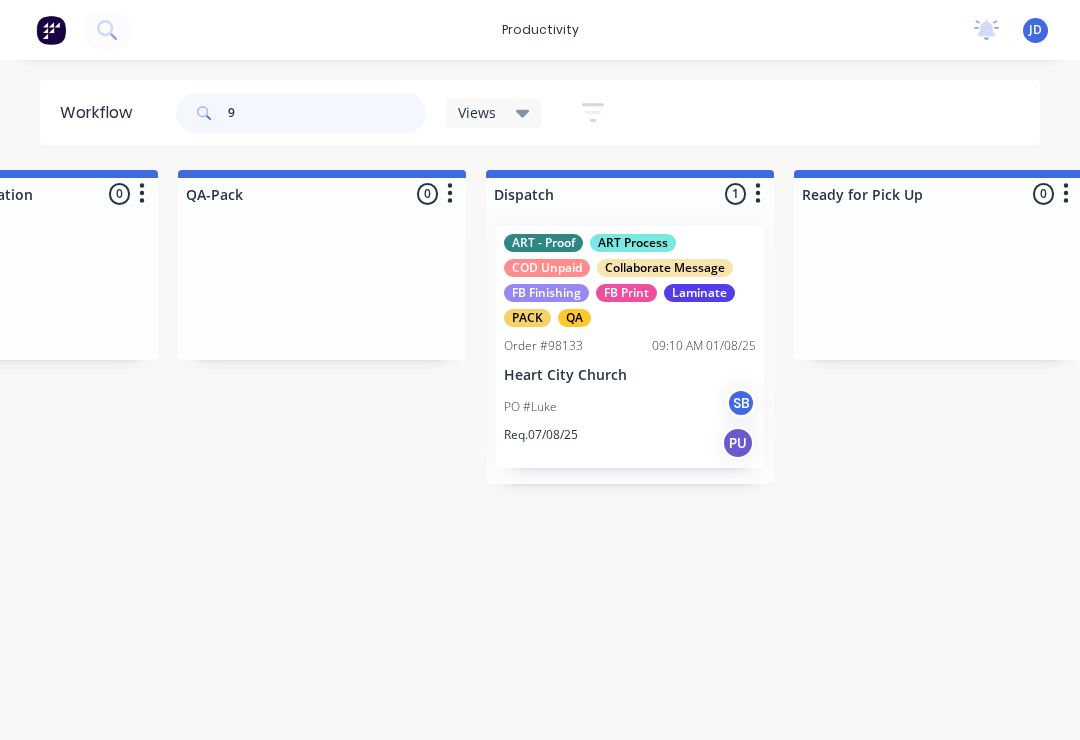 scroll, scrollTop: 0, scrollLeft: 0, axis: both 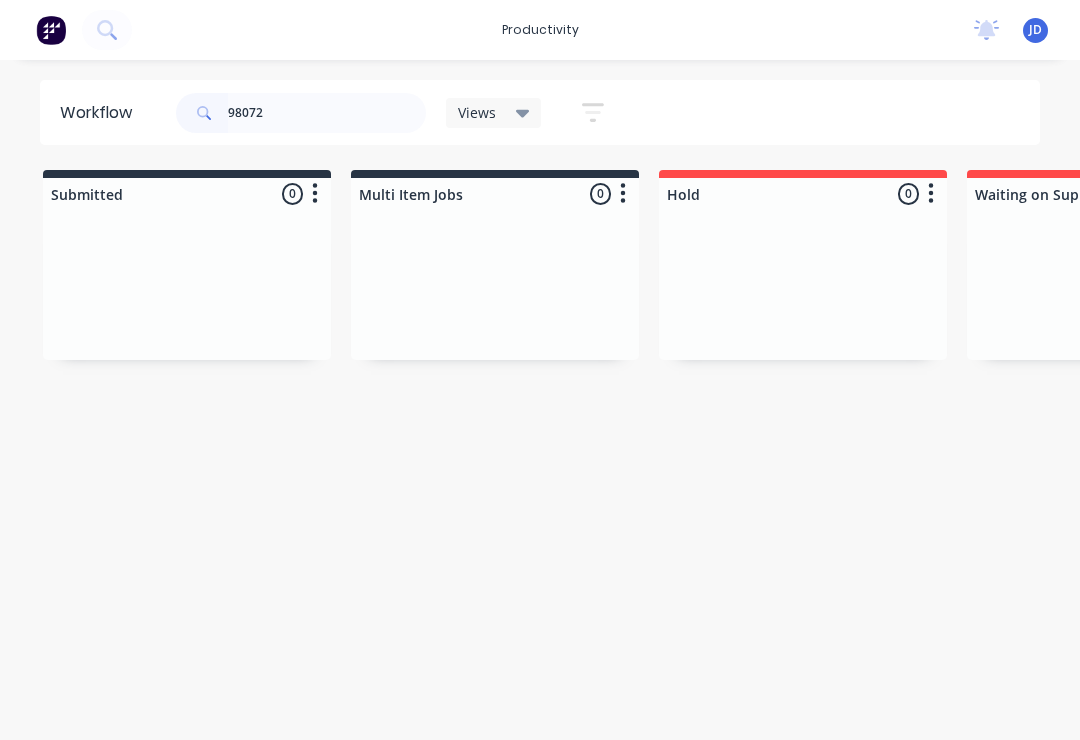 click at bounding box center [495, 285] 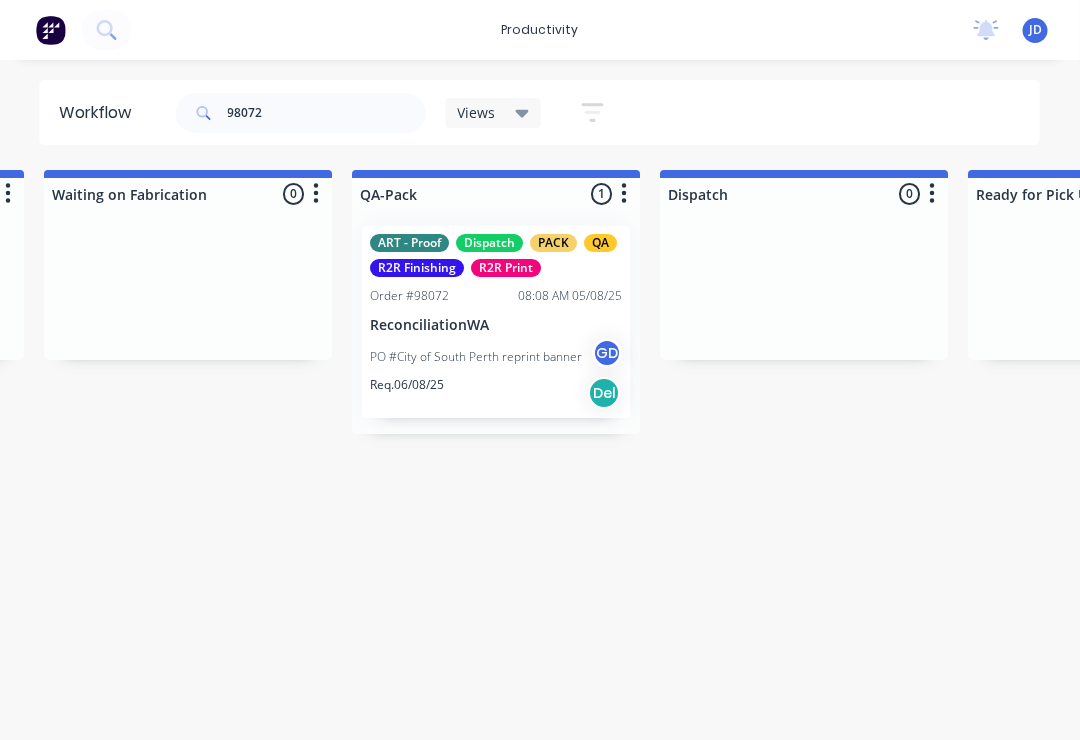 click on "PO #City of South Perth reprint banner" at bounding box center (477, 357) 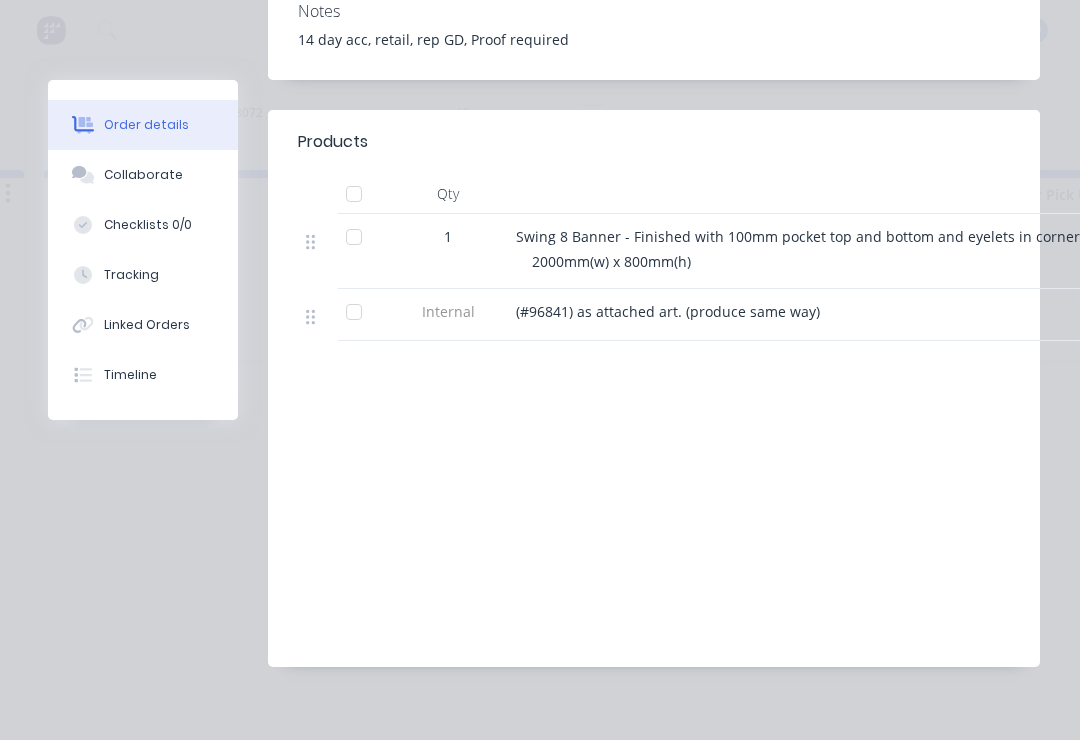 scroll, scrollTop: 511, scrollLeft: 0, axis: vertical 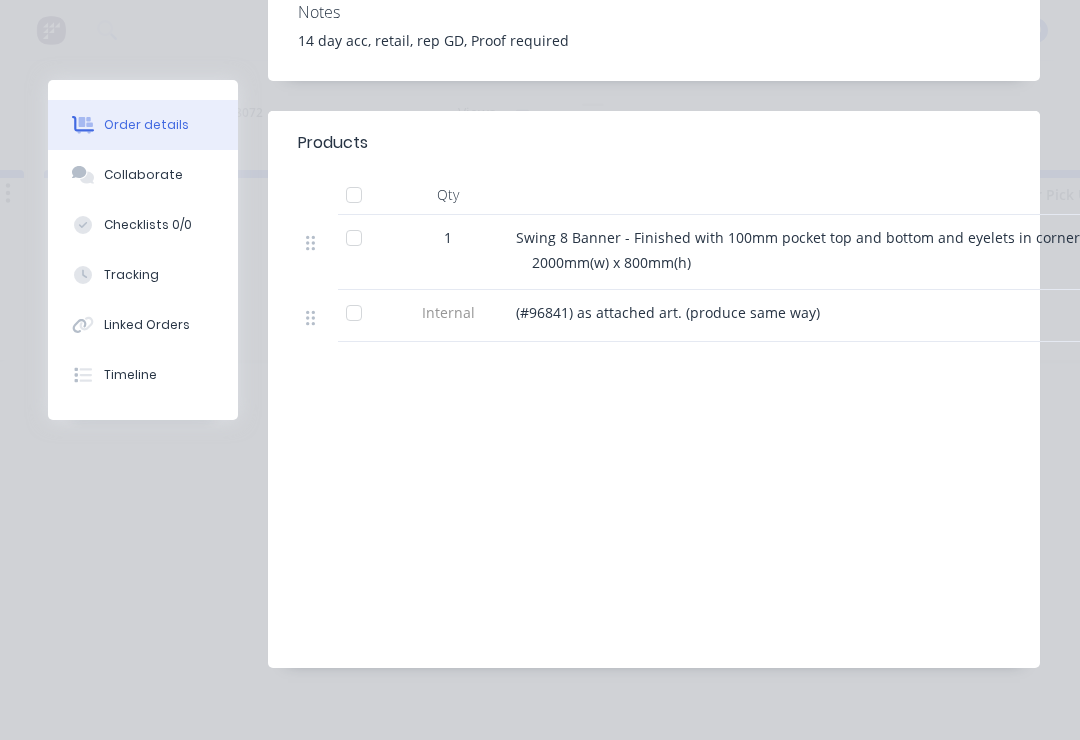 click on "Collaborate" at bounding box center (143, 175) 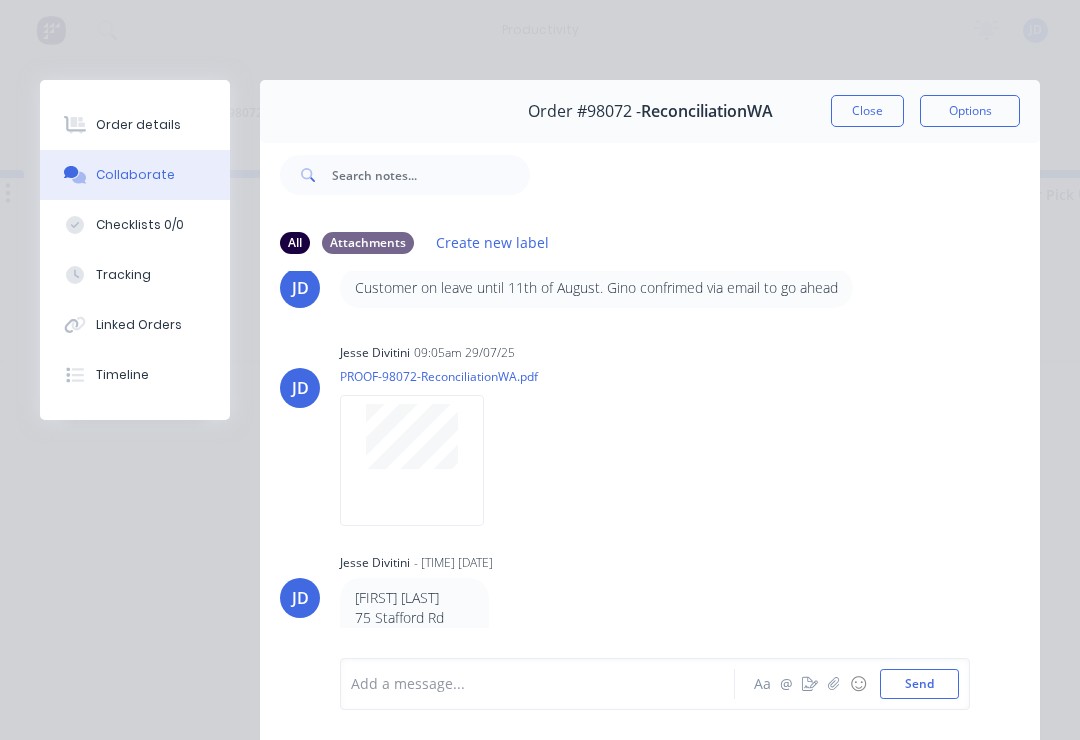 scroll, scrollTop: 62, scrollLeft: 0, axis: vertical 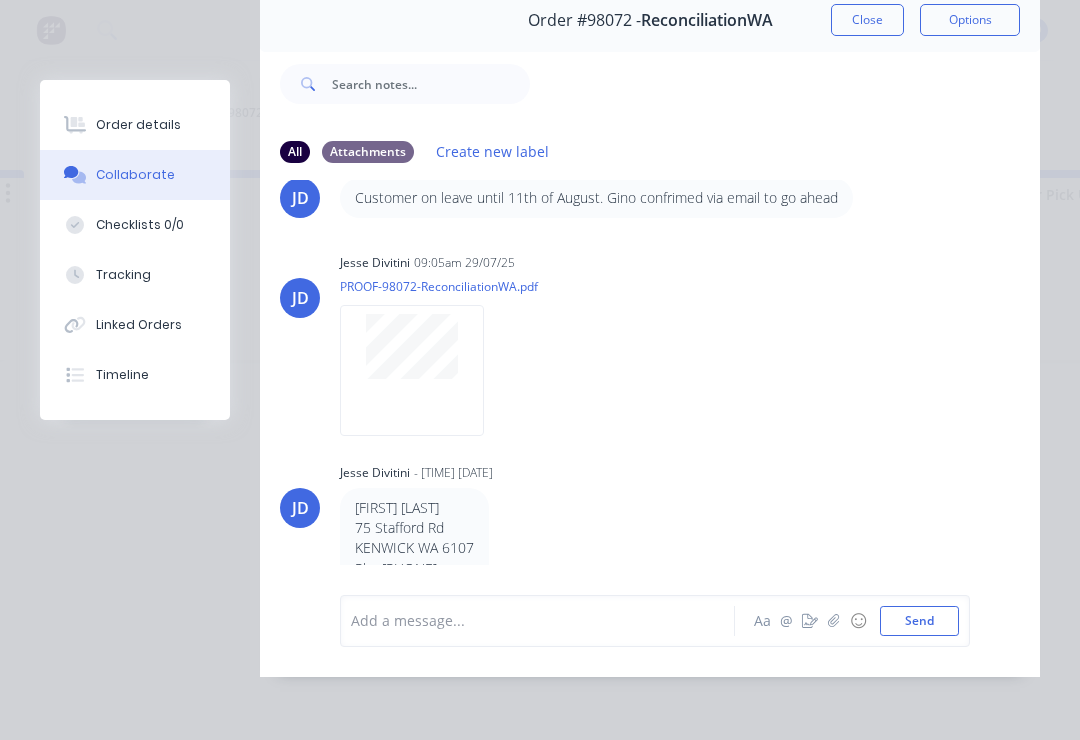 click at bounding box center (834, 621) 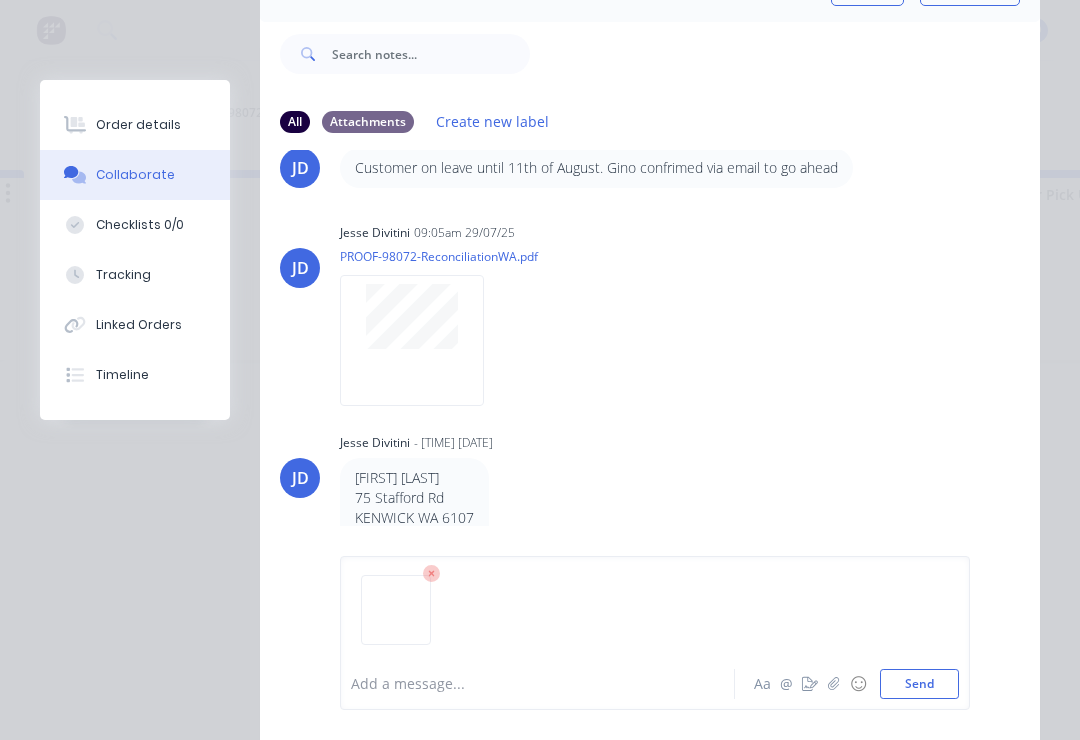 click on "Send" at bounding box center [919, 684] 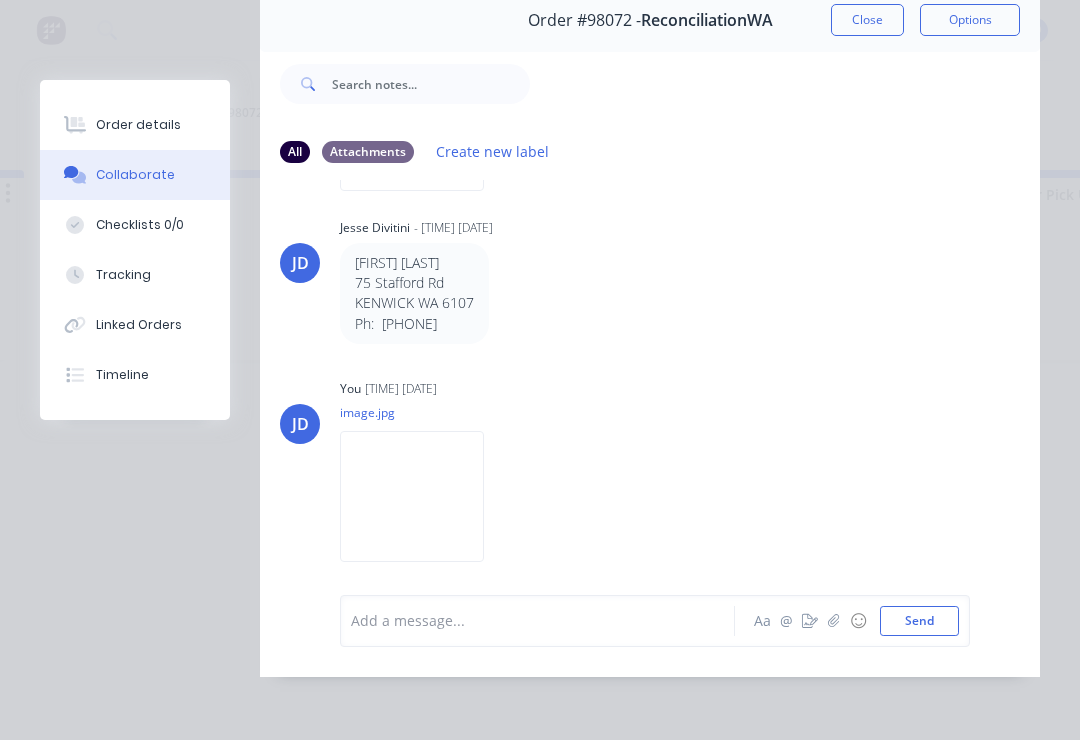 scroll, scrollTop: 306, scrollLeft: 0, axis: vertical 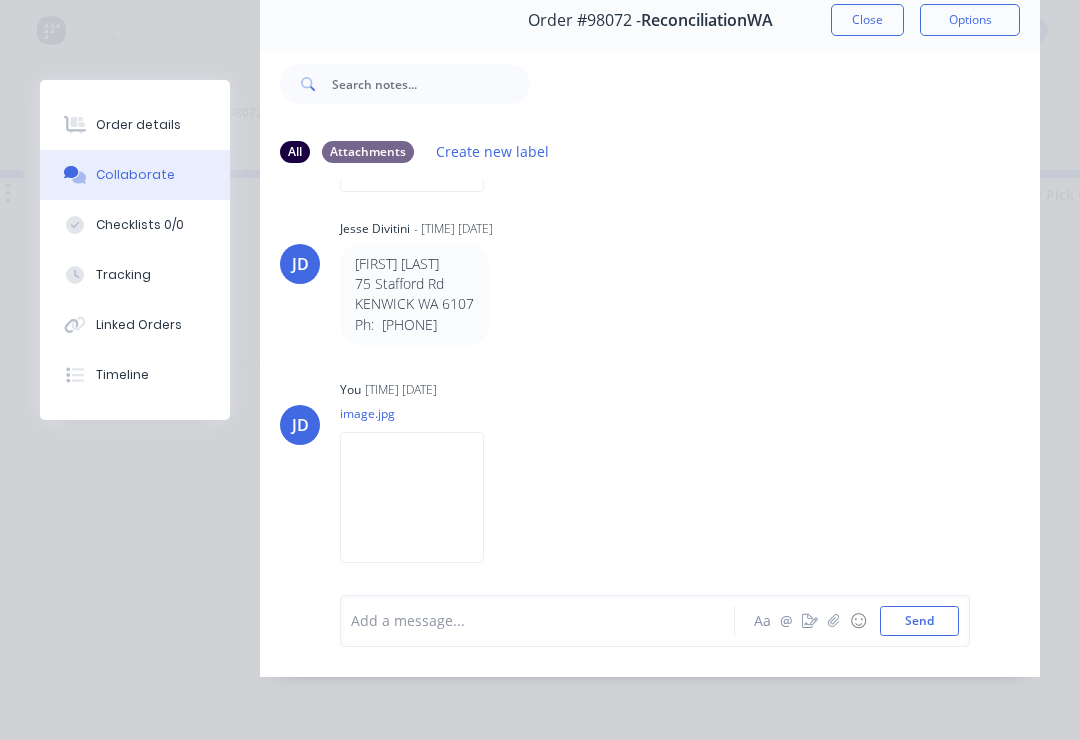 click 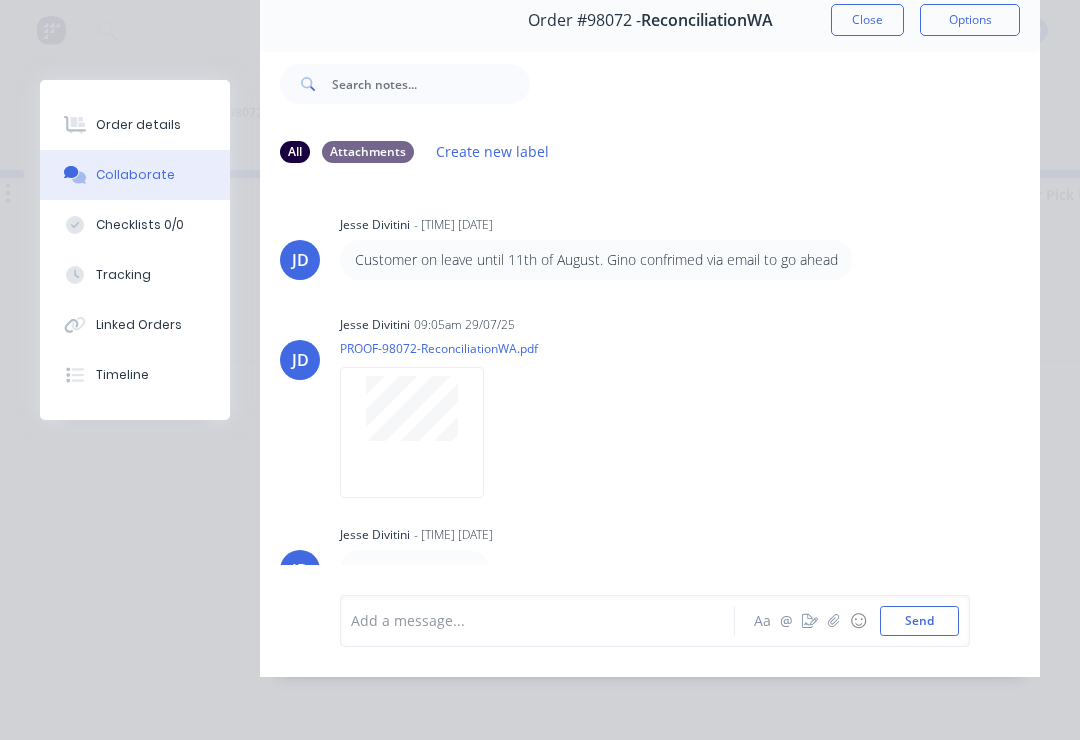 scroll, scrollTop: -3, scrollLeft: 0, axis: vertical 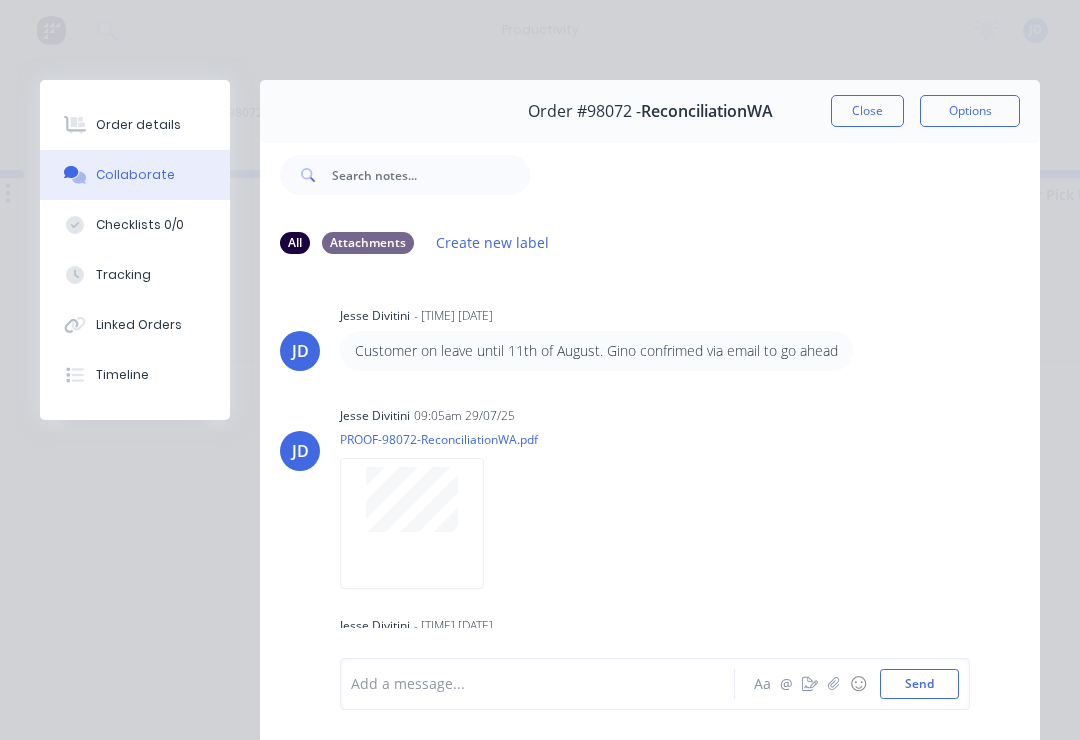 click on "Close" at bounding box center (867, 111) 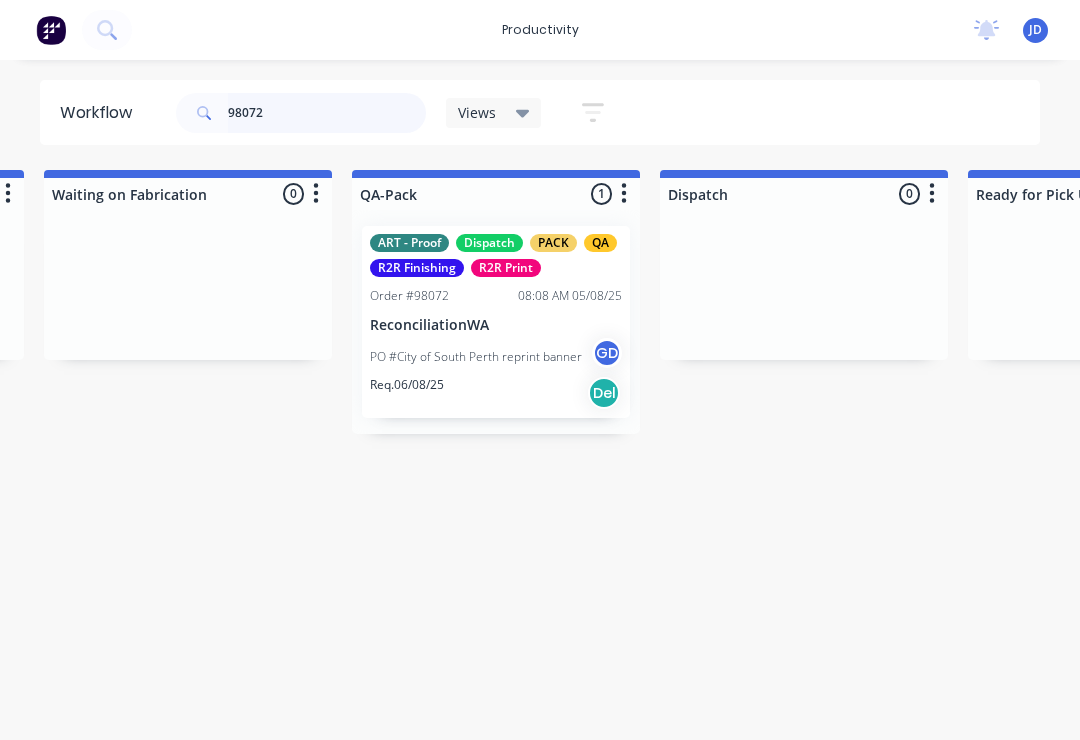 click on "98072" at bounding box center [327, 113] 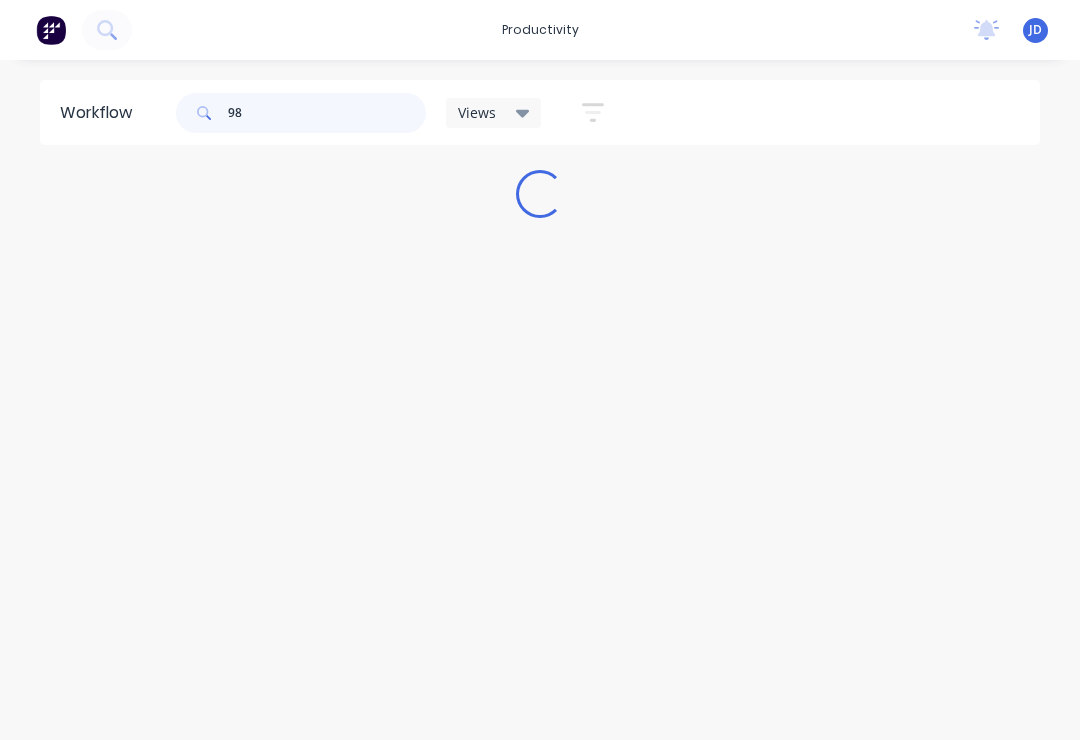 scroll, scrollTop: 0, scrollLeft: 0, axis: both 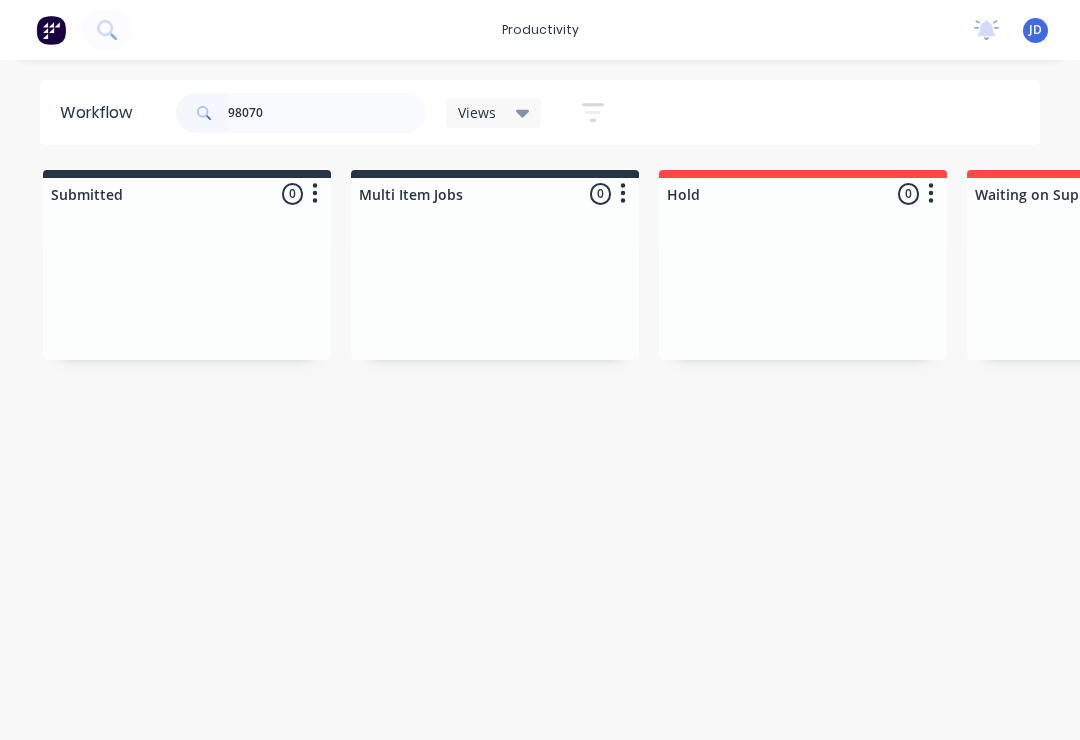 click on "Submitted 0 Sort By Created date Required date Order number Customer name Most recent Multi Item Jobs 0 Sort By Created date Required date Order number Customer name Most recent Hold 0 Sort By Created date Required date Order number Customer name Most recent Waiting on Supplier 0 Sort By Created date Required date Order number Customer name Most recent Waiting Artwork 0 Sort By Created date Required date Order number Customer name Most recent Art 0 Sort By Created date Required date Order number Customer name Most recent Waiting Approval 0 Sort By Created date Required date Order number Customer name Most recent Approved 0 Sort By Created date Required date Order number Customer name Most recent Print- R2R 0 Sort By Created date Required date Order number Customer name Most recent Print - Fabric 0 Sort By Created date Required date Order number Customer name Most recent Print - Flat Bed 0 Sort By Created date Required date Order number Customer name Most recent Print - Mutoh 0 Sort By Created date Most recent" at bounding box center (3827, 314) 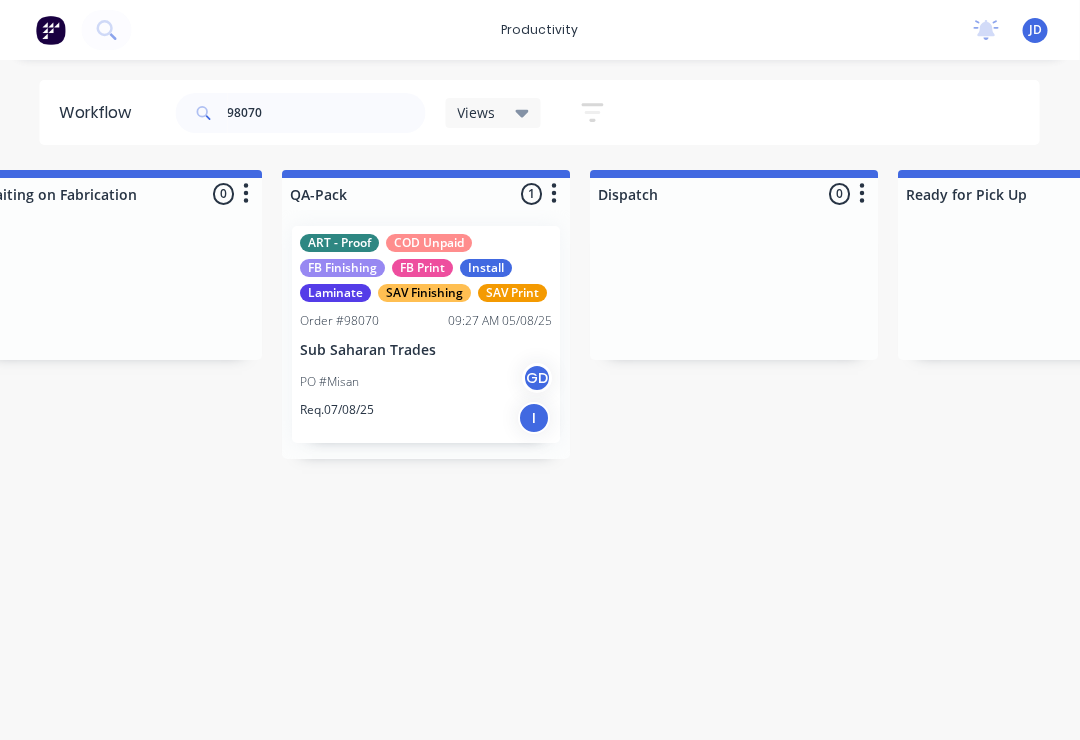 click on "PO #[NAME] GD" at bounding box center (427, 382) 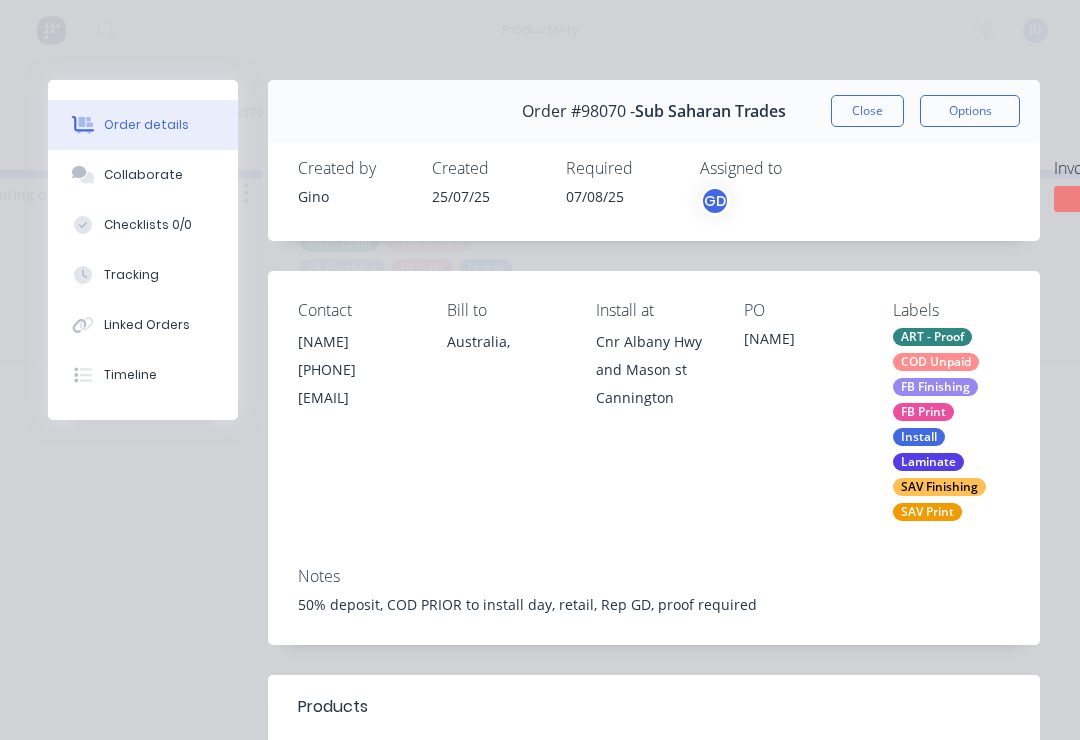click on "Collaborate" at bounding box center (143, 175) 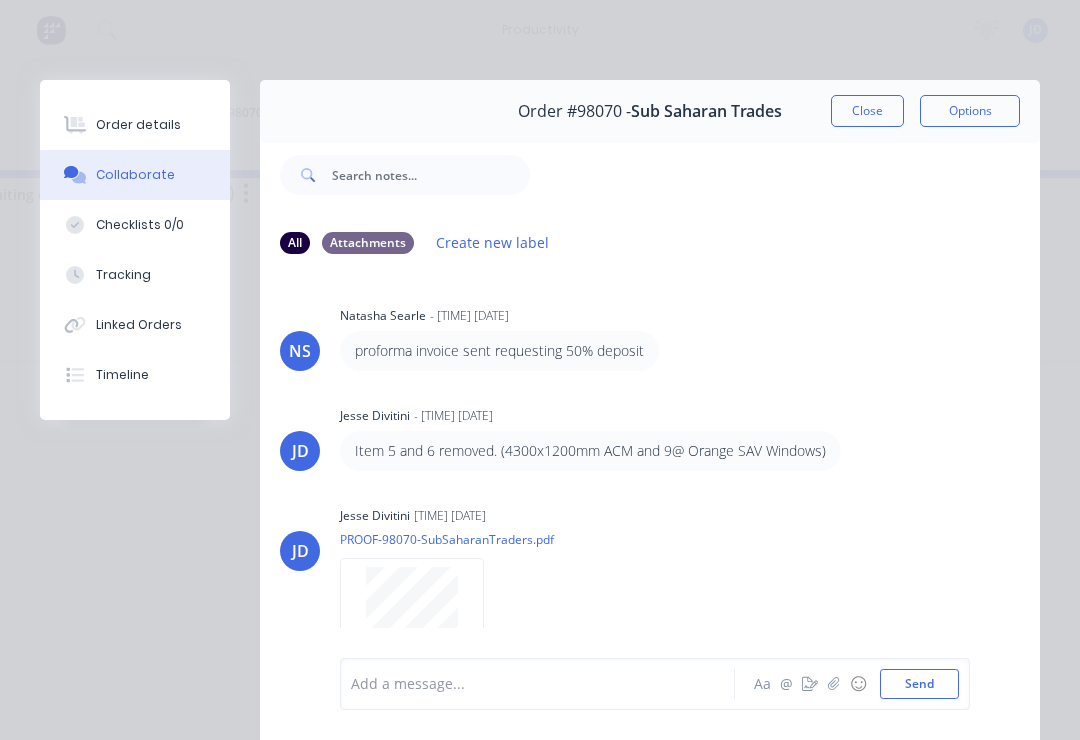 click at bounding box center (834, 684) 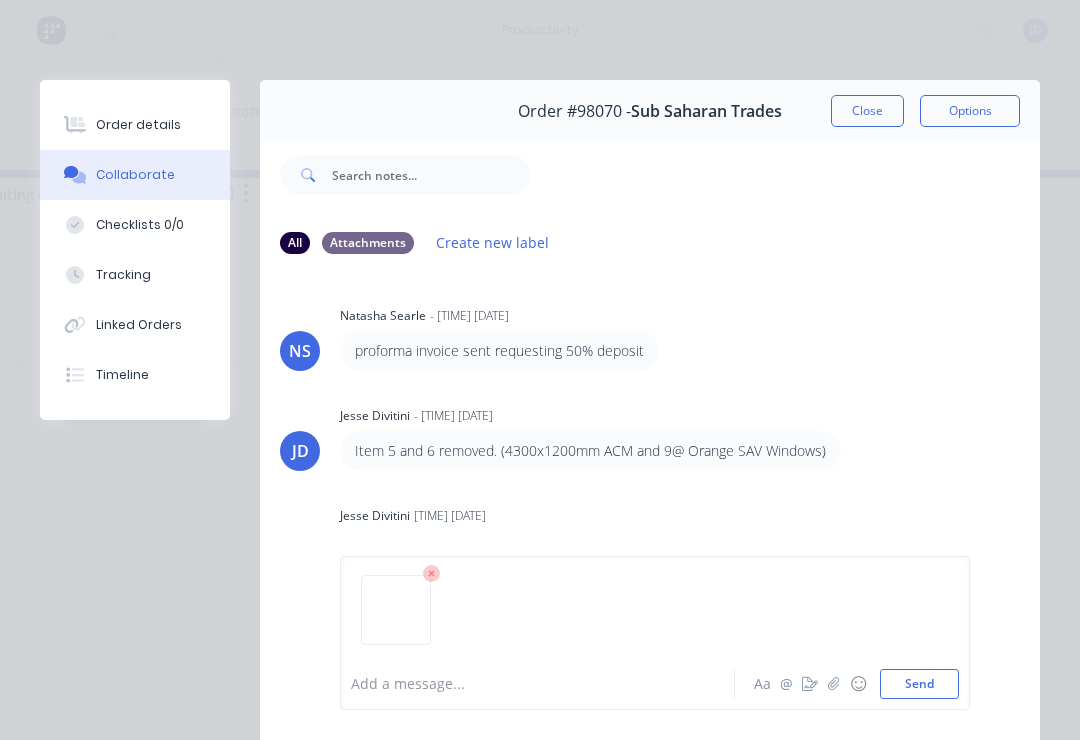 click on "Send" at bounding box center [919, 684] 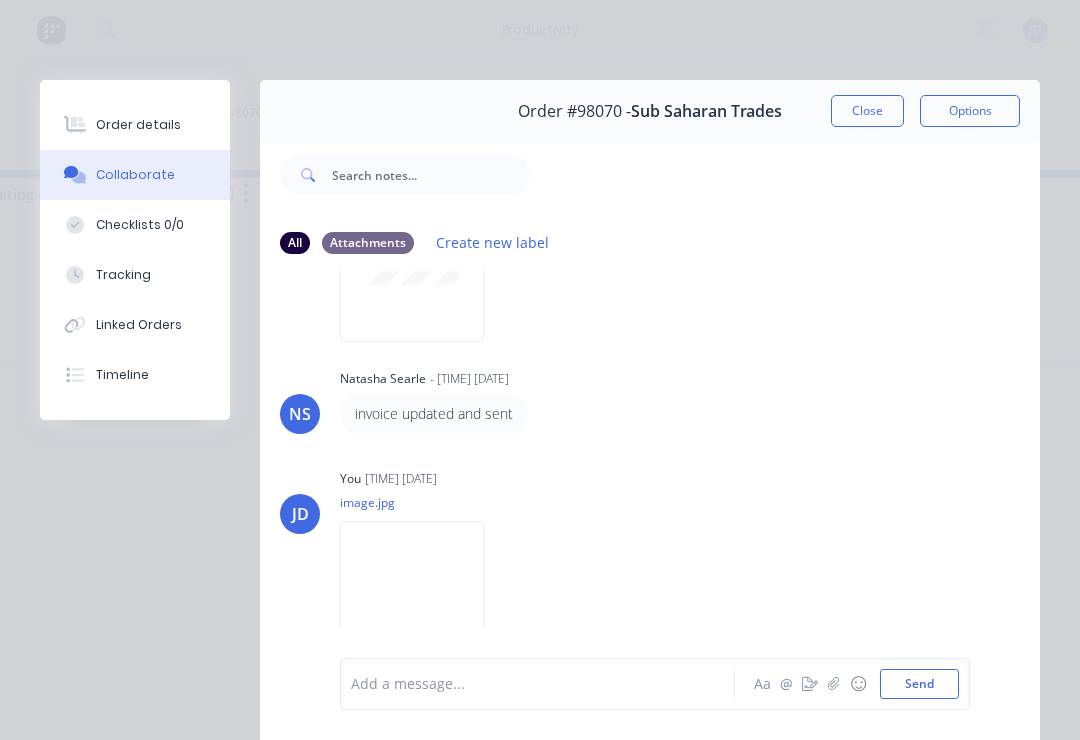scroll, scrollTop: 346, scrollLeft: 0, axis: vertical 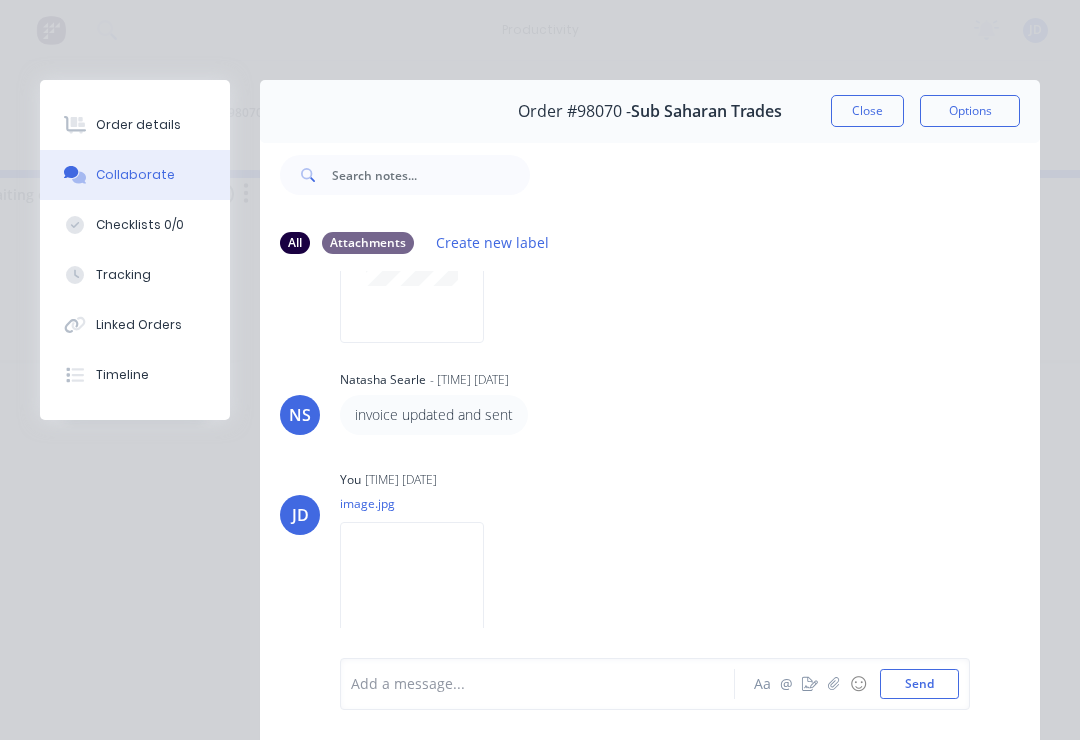click at bounding box center (834, 684) 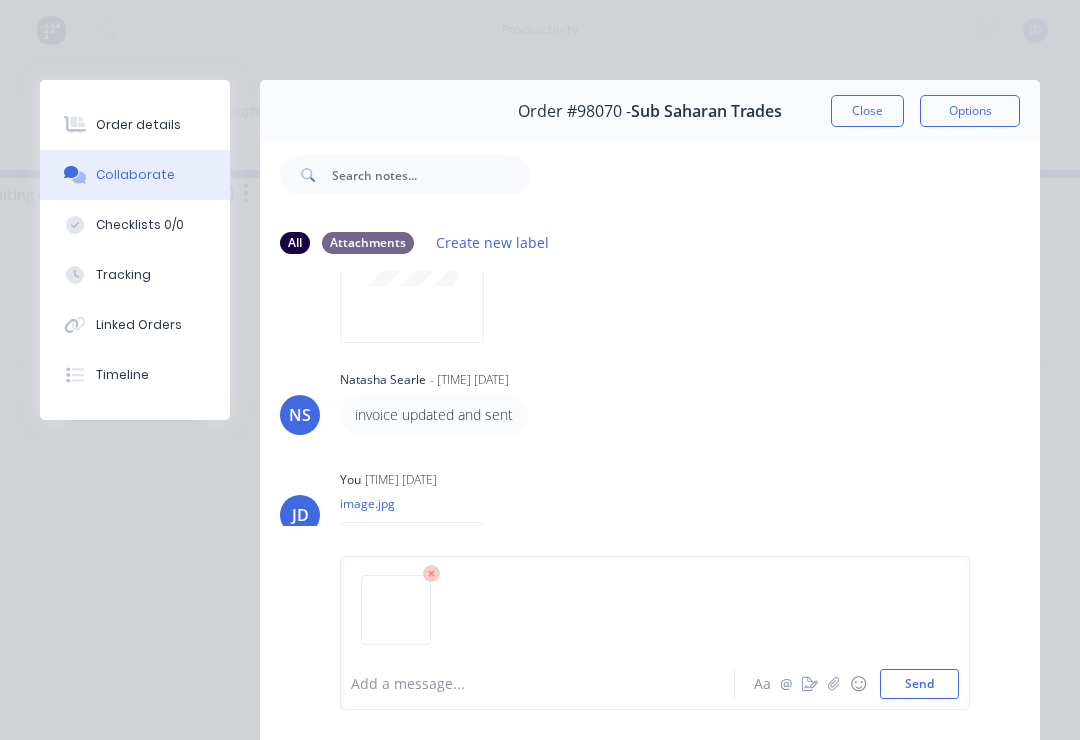 click on "Send" at bounding box center (919, 684) 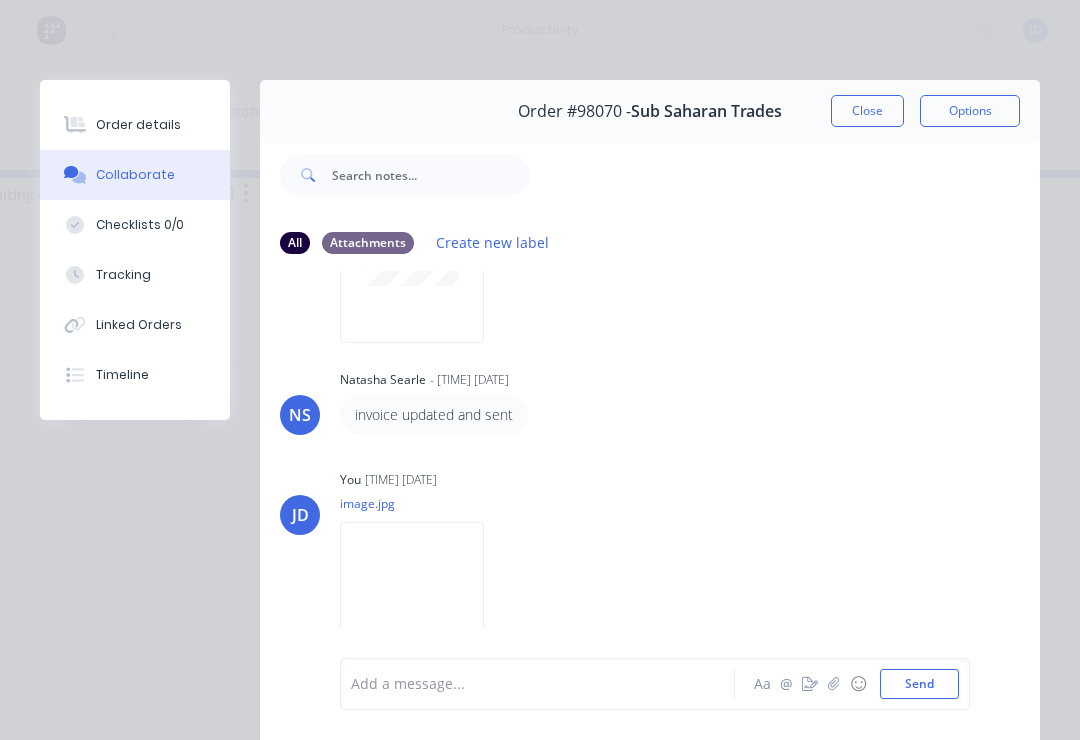 click at bounding box center [834, 684] 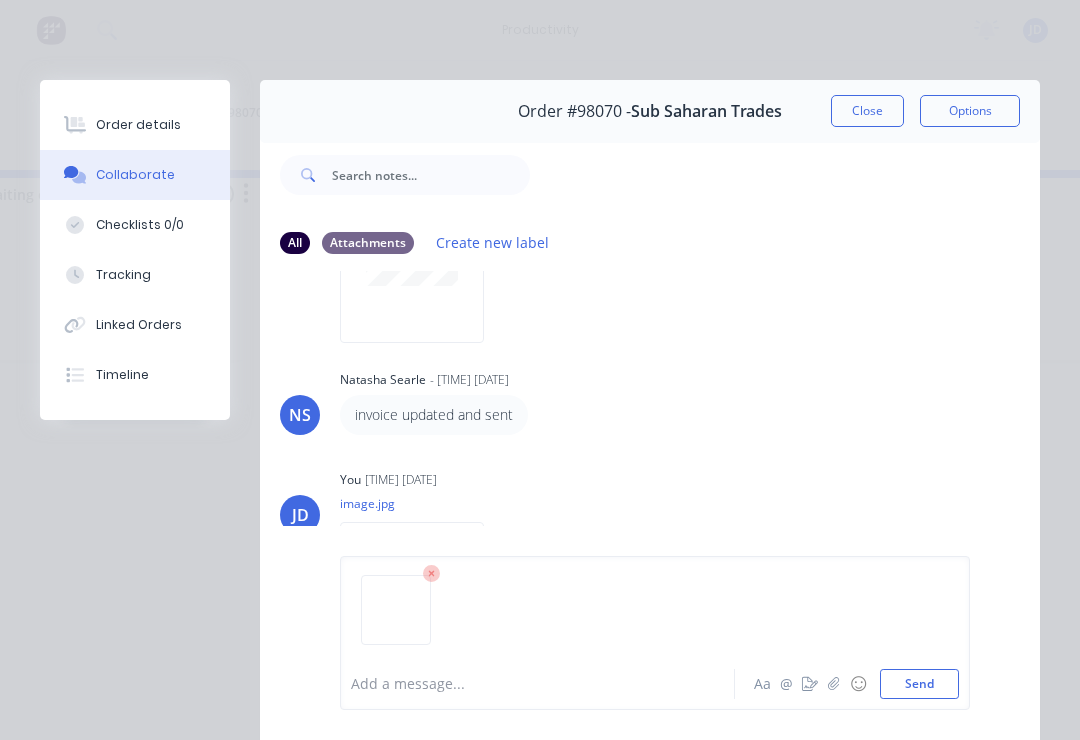 click on "Send" at bounding box center [919, 684] 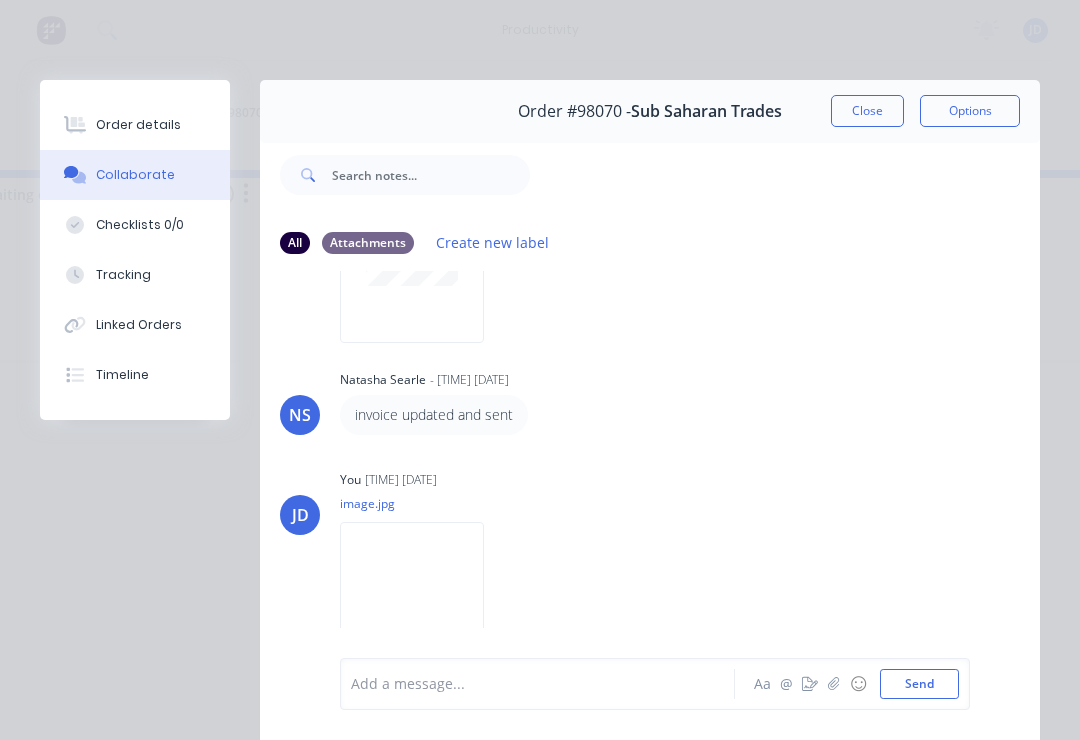 scroll, scrollTop: 564, scrollLeft: 0, axis: vertical 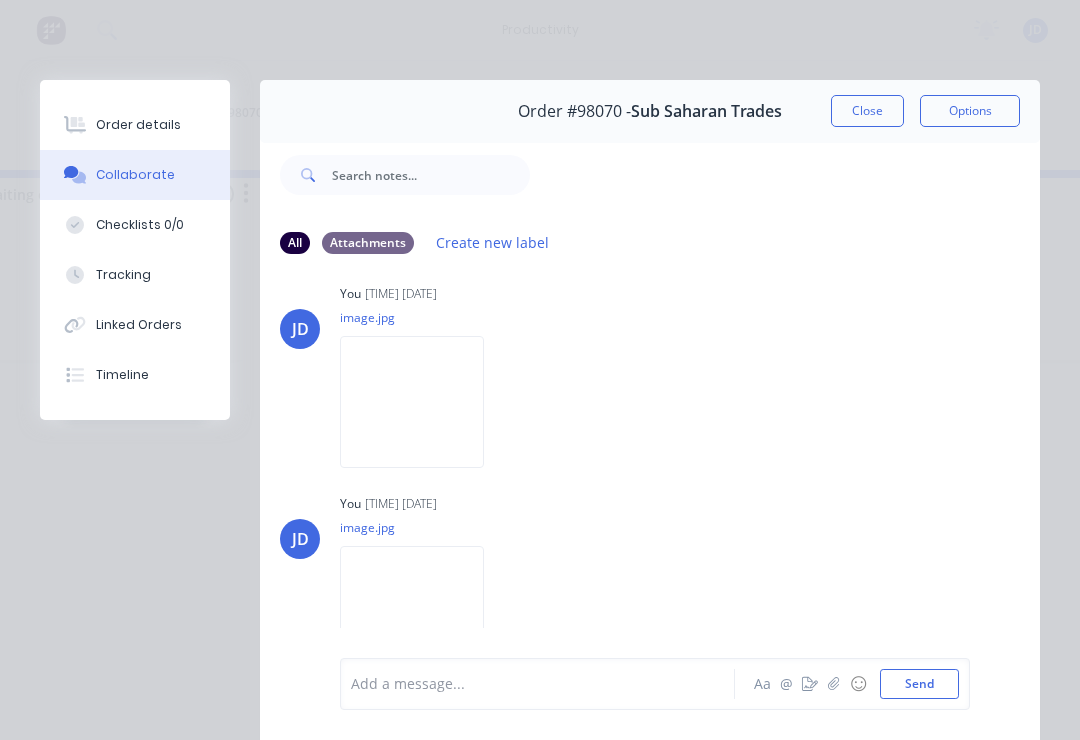 click at bounding box center (834, 684) 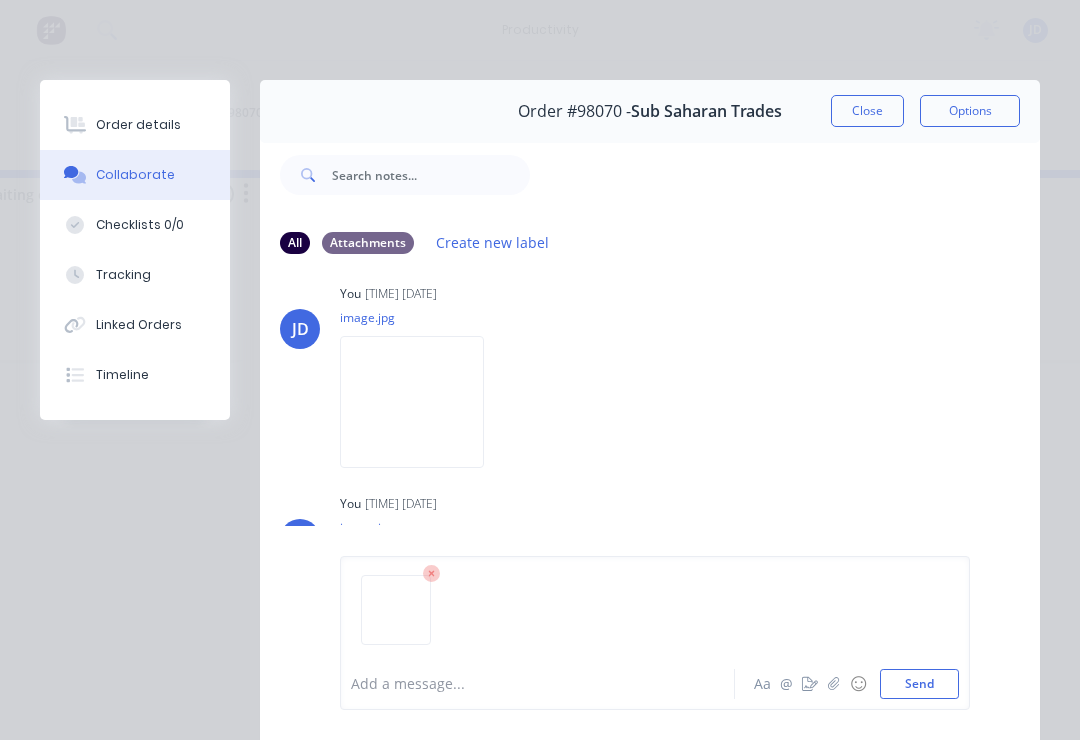 click on "Send" at bounding box center [919, 684] 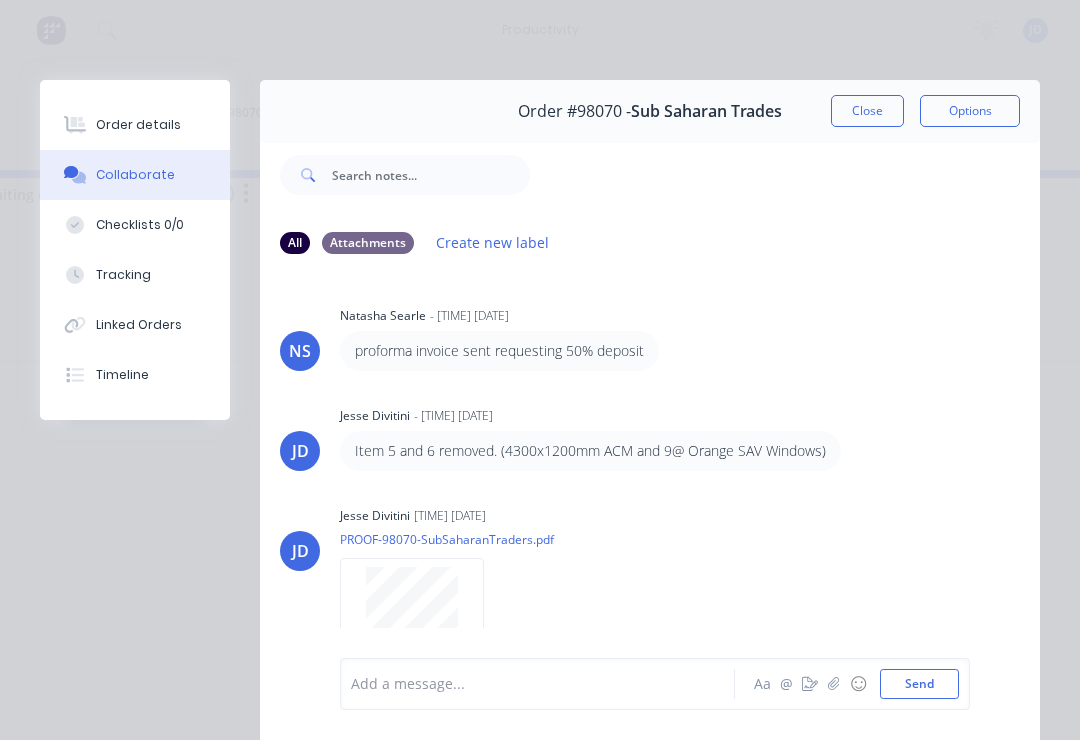 scroll, scrollTop: 0, scrollLeft: 0, axis: both 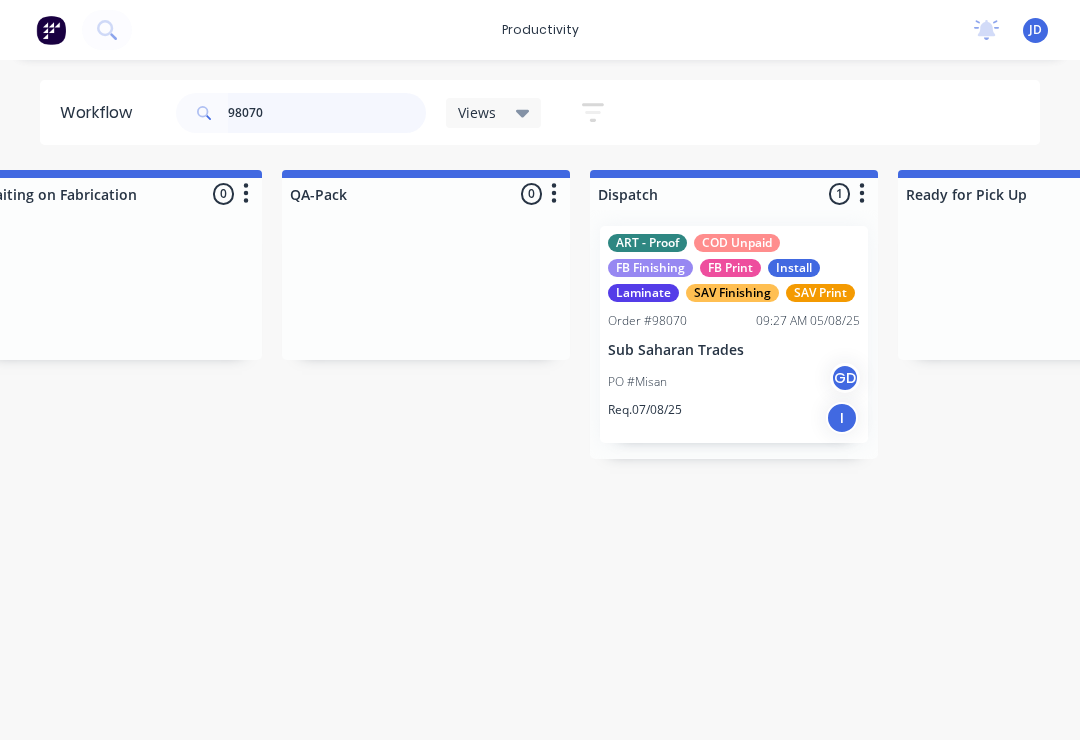 click on "98070" at bounding box center (327, 113) 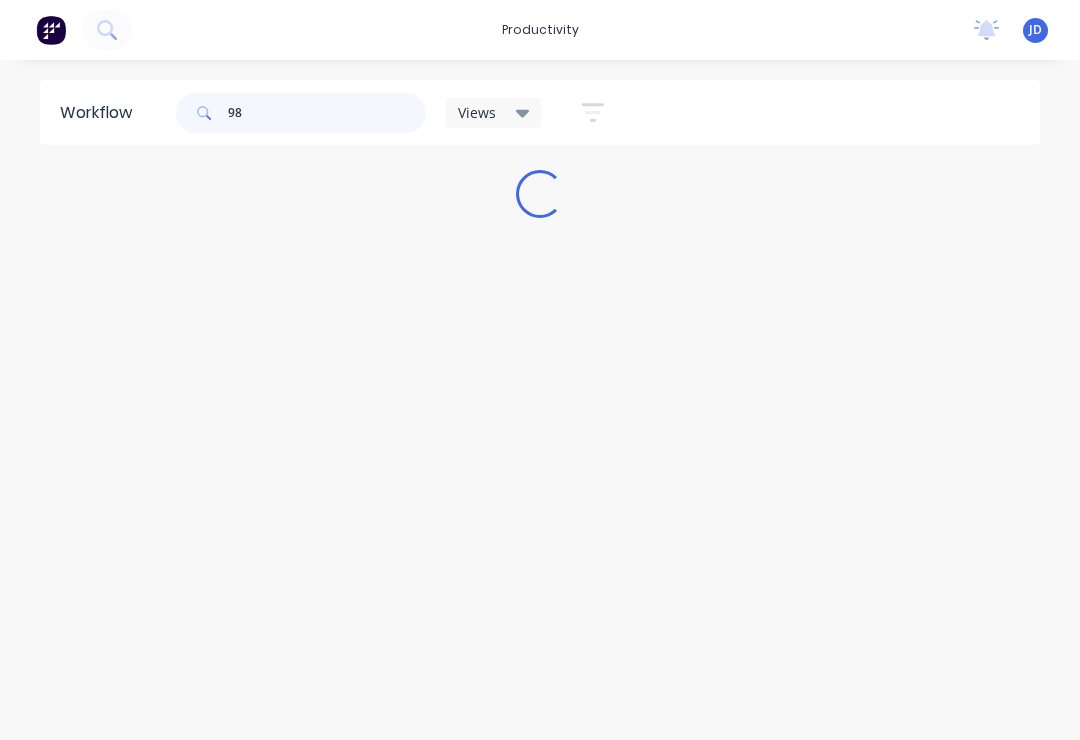 scroll, scrollTop: 0, scrollLeft: 0, axis: both 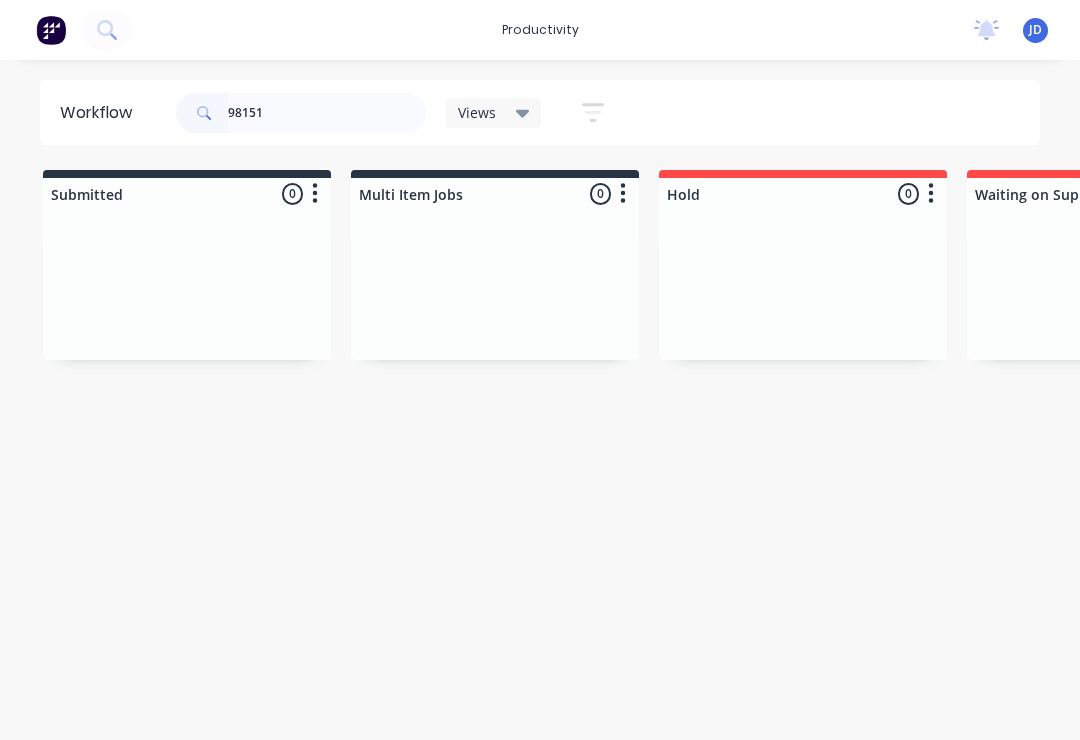 click on "Submitted 0 Sort By Created date Required date Order number Customer name Most recent Multi Item Jobs 0 Sort By Created date Required date Order number Customer name Most recent Hold 0 Sort By Created date Required date Order number Customer name Most recent Waiting on Supplier 0 Sort By Created date Required date Order number Customer name Most recent Waiting Artwork 0 Sort By Created date Required date Order number Customer name Most recent Art 0 Sort By Created date Required date Order number Customer name Most recent Waiting Approval 0 Sort By Created date Required date Order number Customer name Most recent Approved 0 Sort By Created date Required date Order number Customer name Most recent Print- R2R 0 Sort By Created date Required date Order number Customer name Most recent Print - Fabric 0 Sort By Created date Required date Order number Customer name Most recent Print - Flat Bed 0 Sort By Created date Required date Order number Customer name Most recent Print - Mutoh 0 Sort By Created date Most recent" at bounding box center (3827, 323) 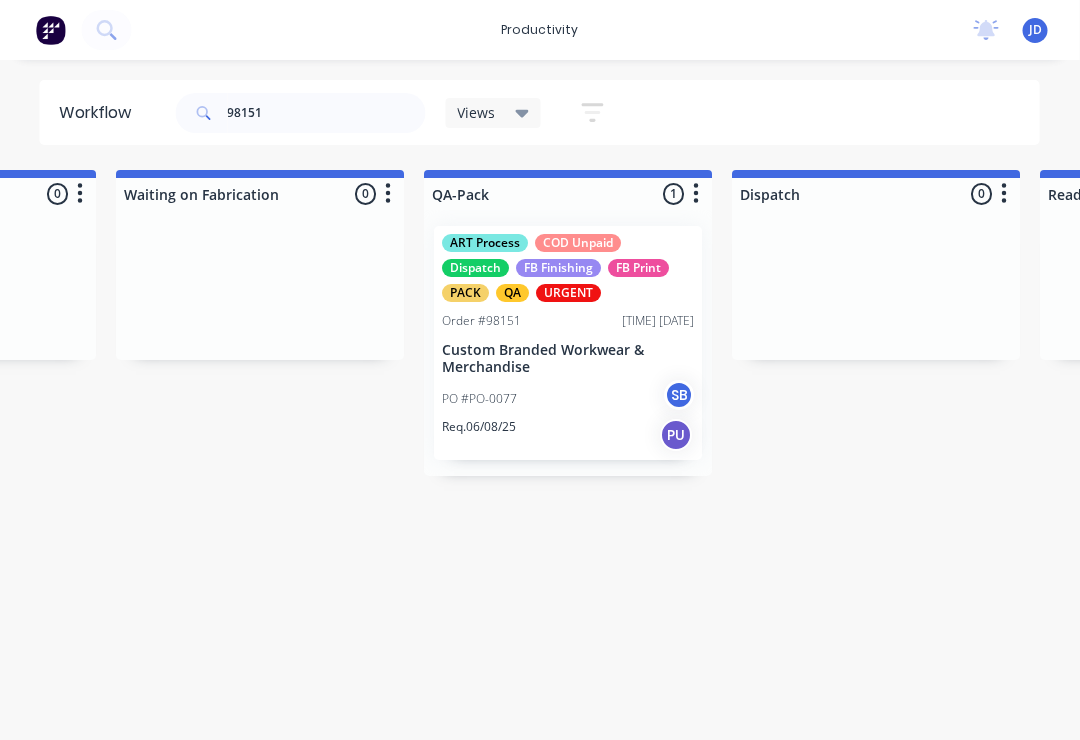 click on "Req. 06/08/25 PU" at bounding box center [569, 435] 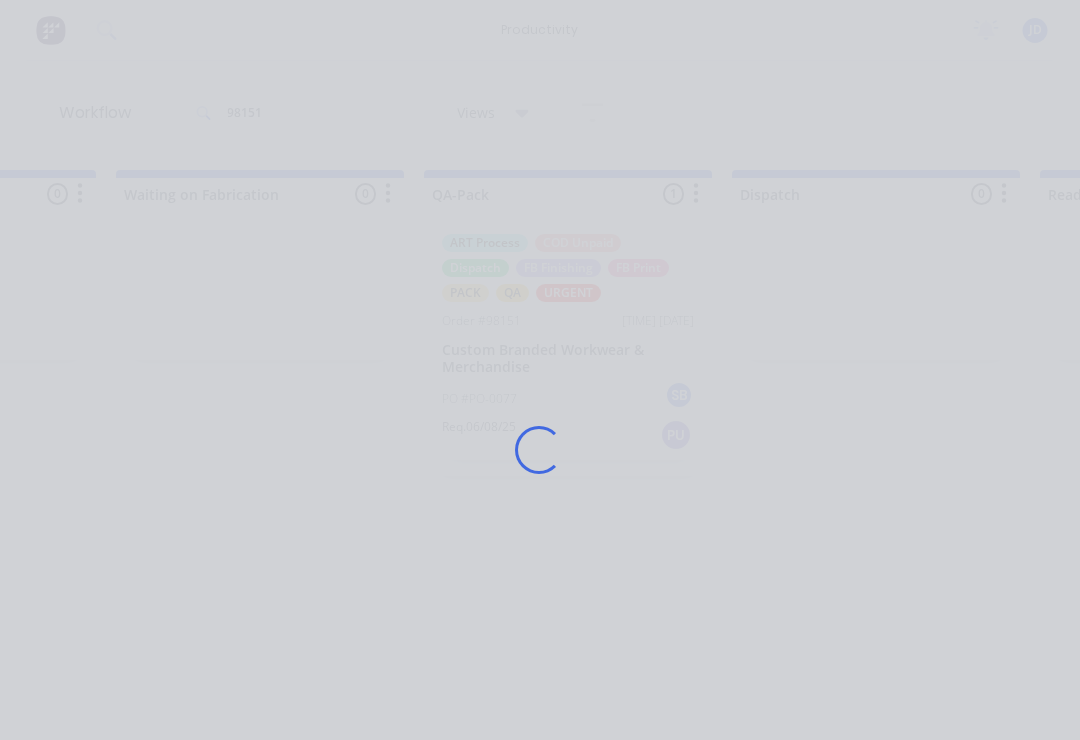 scroll, scrollTop: 0, scrollLeft: 4855, axis: horizontal 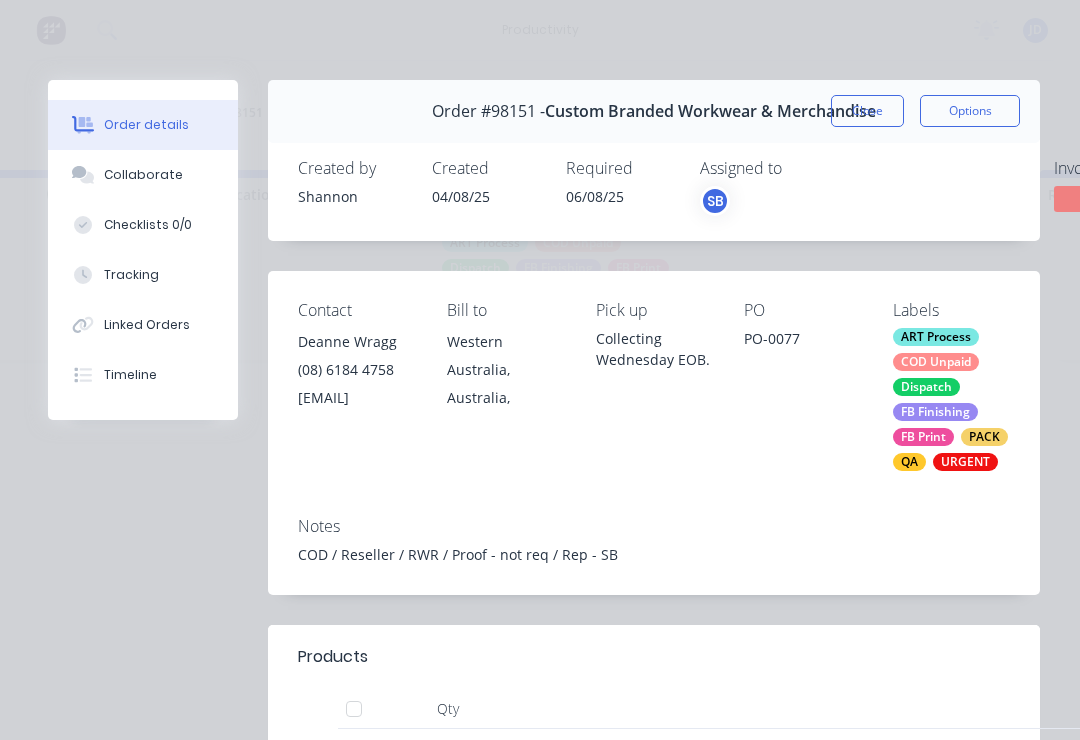 click on "Collaborate" at bounding box center (143, 175) 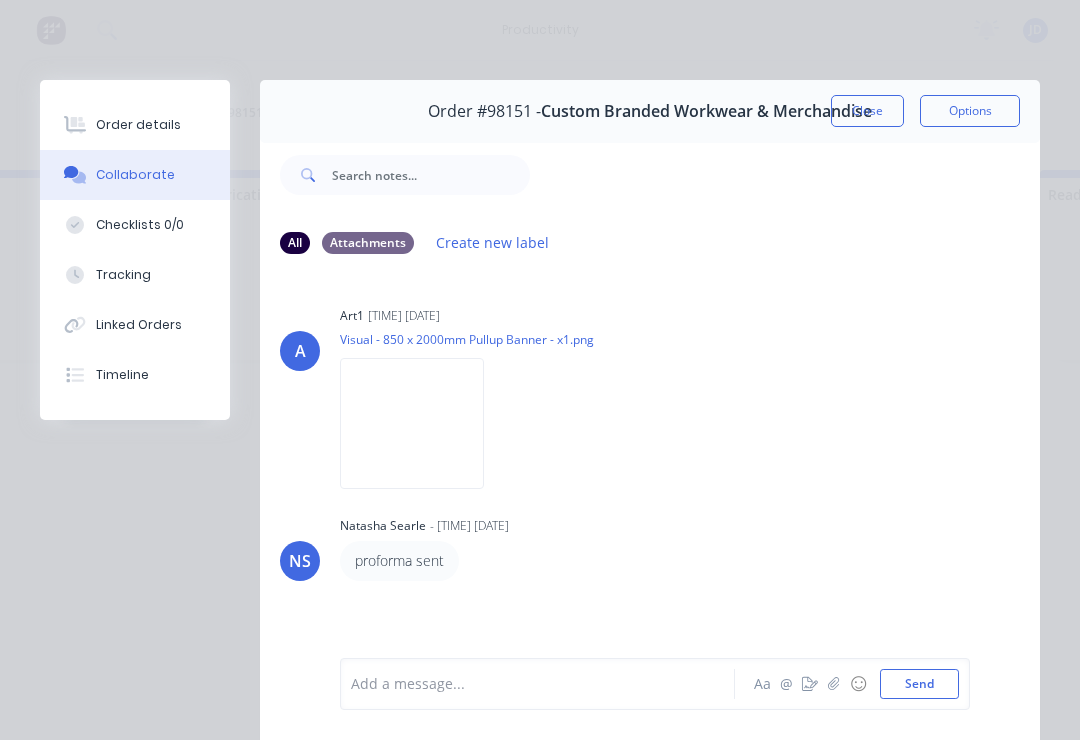 click at bounding box center [834, 684] 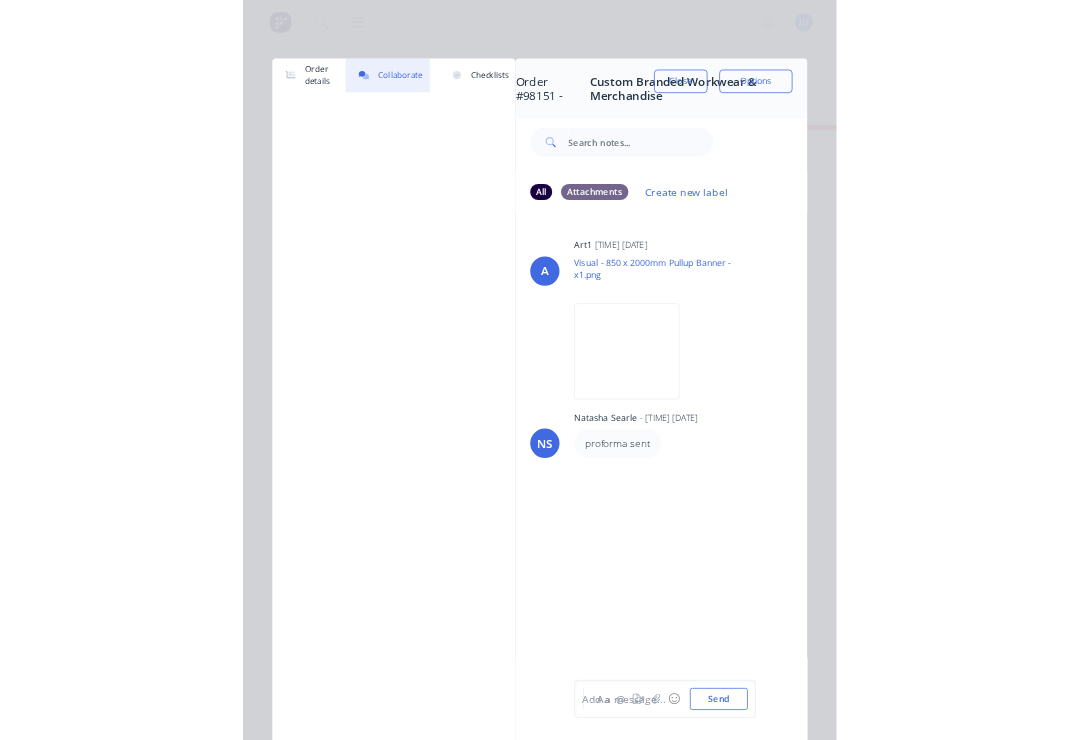 scroll, scrollTop: 0, scrollLeft: 4855, axis: horizontal 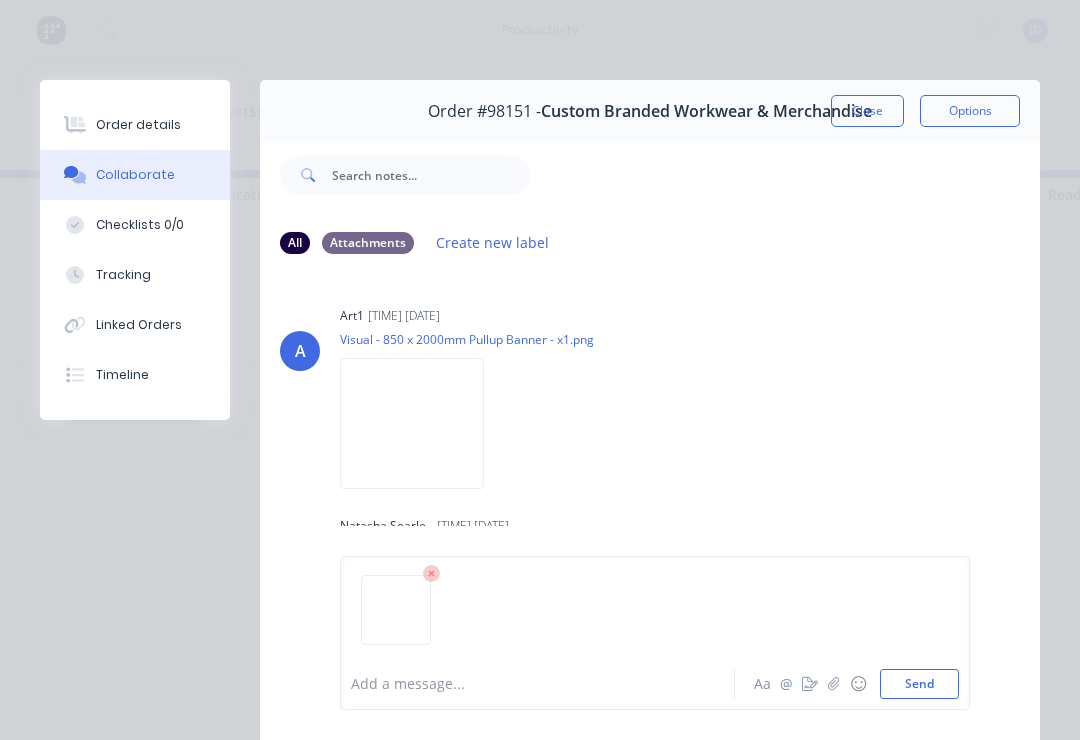 click on "Send" at bounding box center (919, 684) 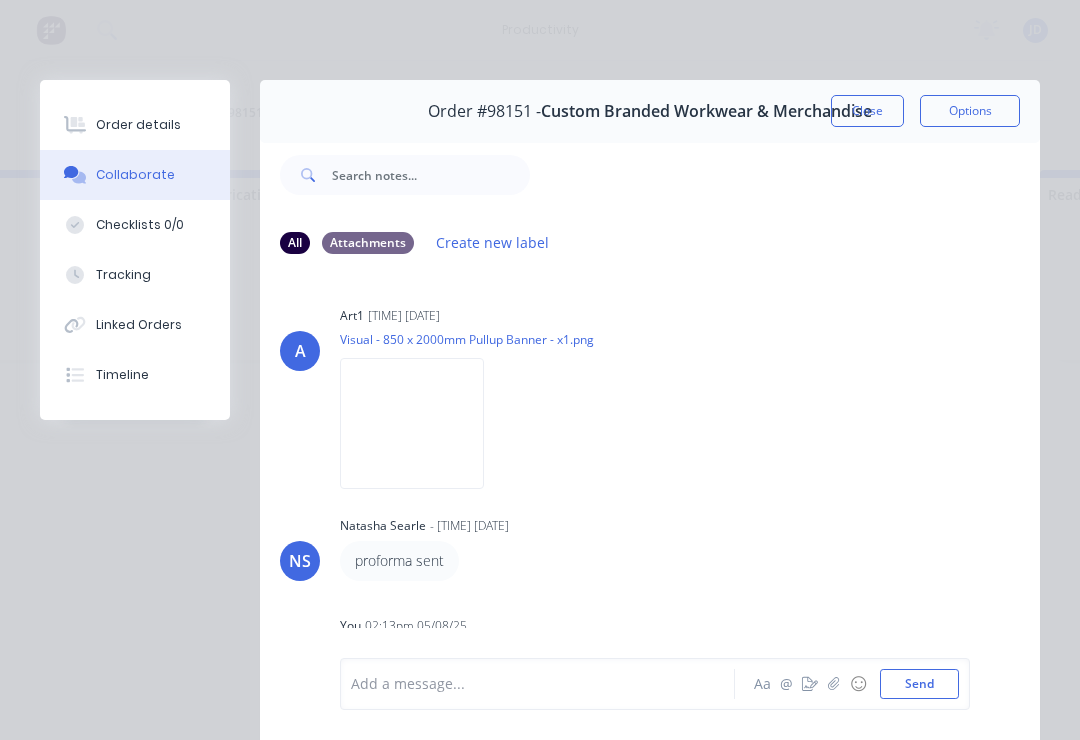 scroll, scrollTop: -2, scrollLeft: 0, axis: vertical 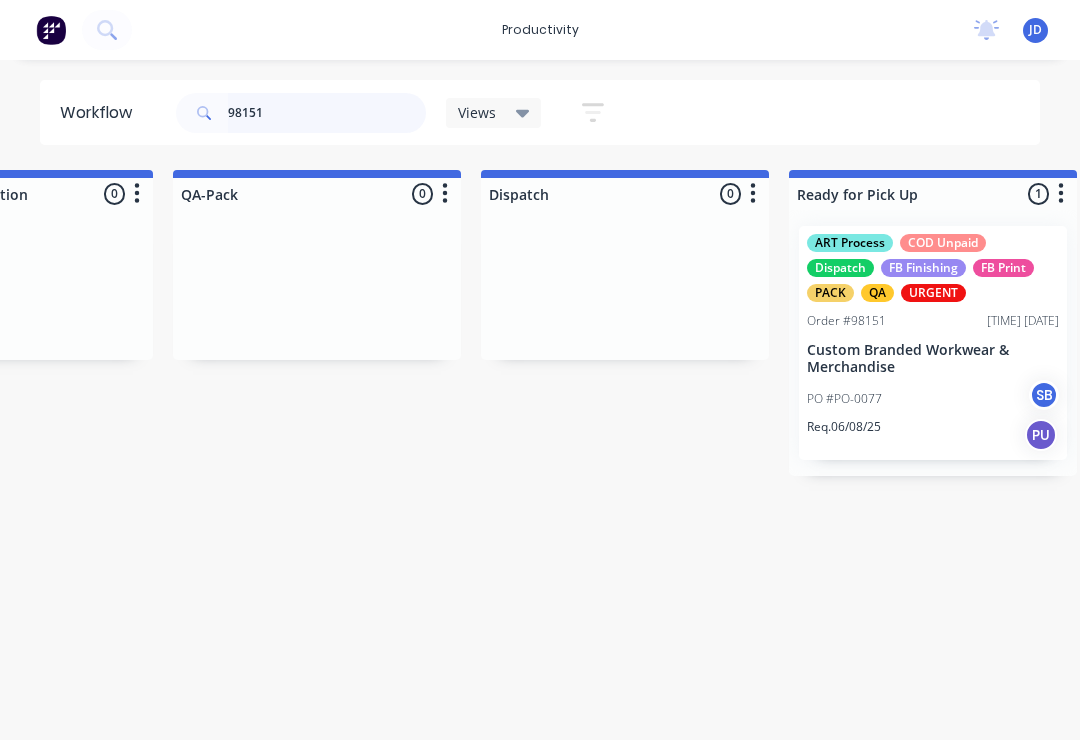 click on "98151" at bounding box center [327, 113] 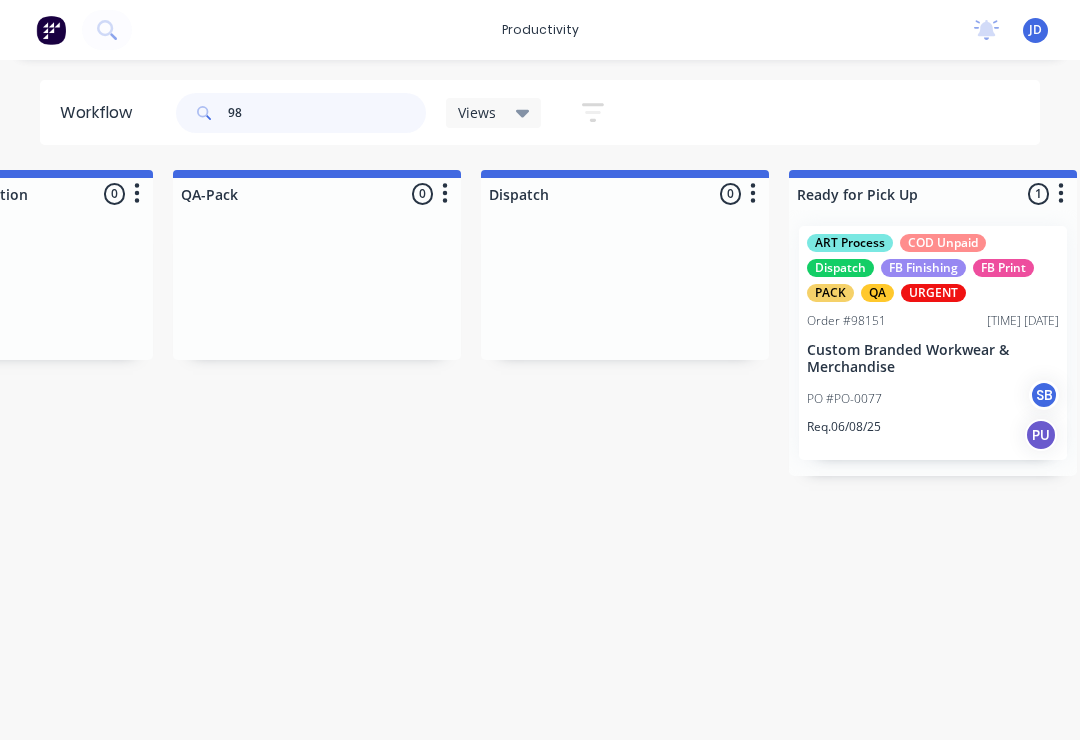 scroll, scrollTop: 0, scrollLeft: 0, axis: both 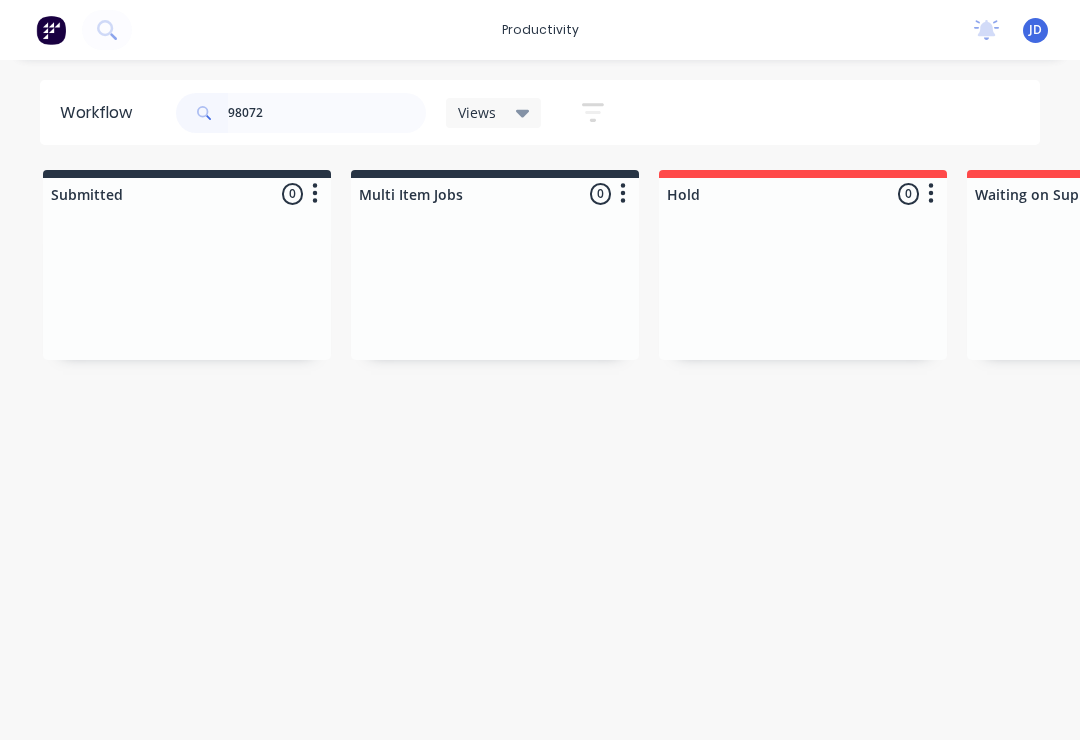 click on "Submitted 0 Sort By Created date Required date Order number Customer name Most recent Multi Item Jobs 0 Sort By Created date Required date Order number Customer name Most recent Hold 0 Sort By Created date Required date Order number Customer name Most recent Waiting on Supplier 0 Sort By Created date Required date Order number Customer name Most recent Waiting Artwork 0 Sort By Created date Required date Order number Customer name Most recent Art 0 Sort By Created date Required date Order number Customer name Most recent Waiting Approval 0 Sort By Created date Required date Order number Customer name Most recent Approved 0 Sort By Created date Required date Order number Customer name Most recent Print- R2R 0 Sort By Created date Required date Order number Customer name Most recent Print - Fabric 0 Sort By Created date Required date Order number Customer name Most recent Print - Flat Bed 0 Sort By Created date Required date Order number Customer name Most recent Print - Mutoh 0 Sort By Created date Most recent" at bounding box center (3827, 302) 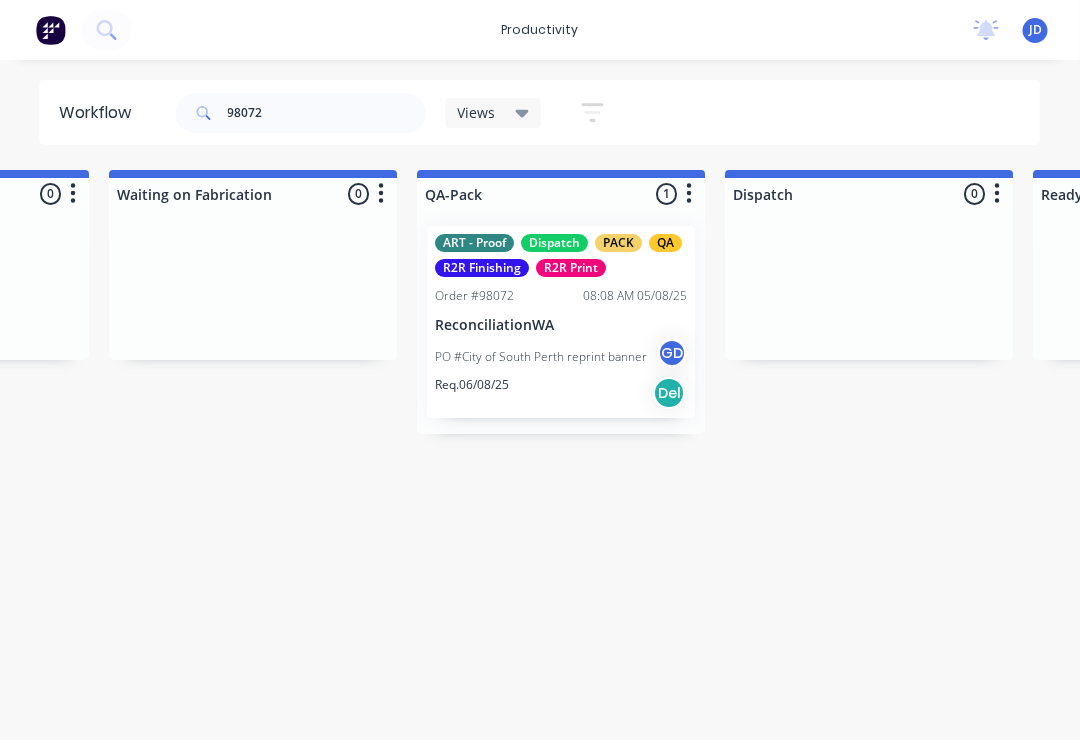 click on "PO #City of South Perth reprint banner" at bounding box center (542, 357) 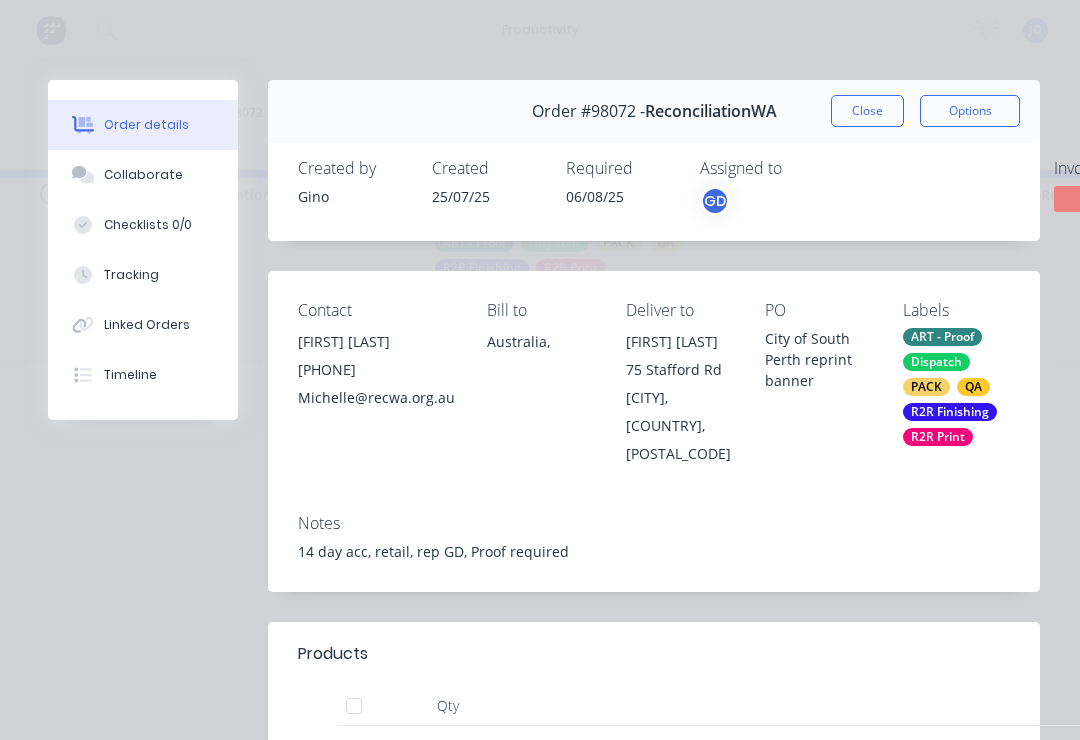 click on "Collaborate" at bounding box center (143, 175) 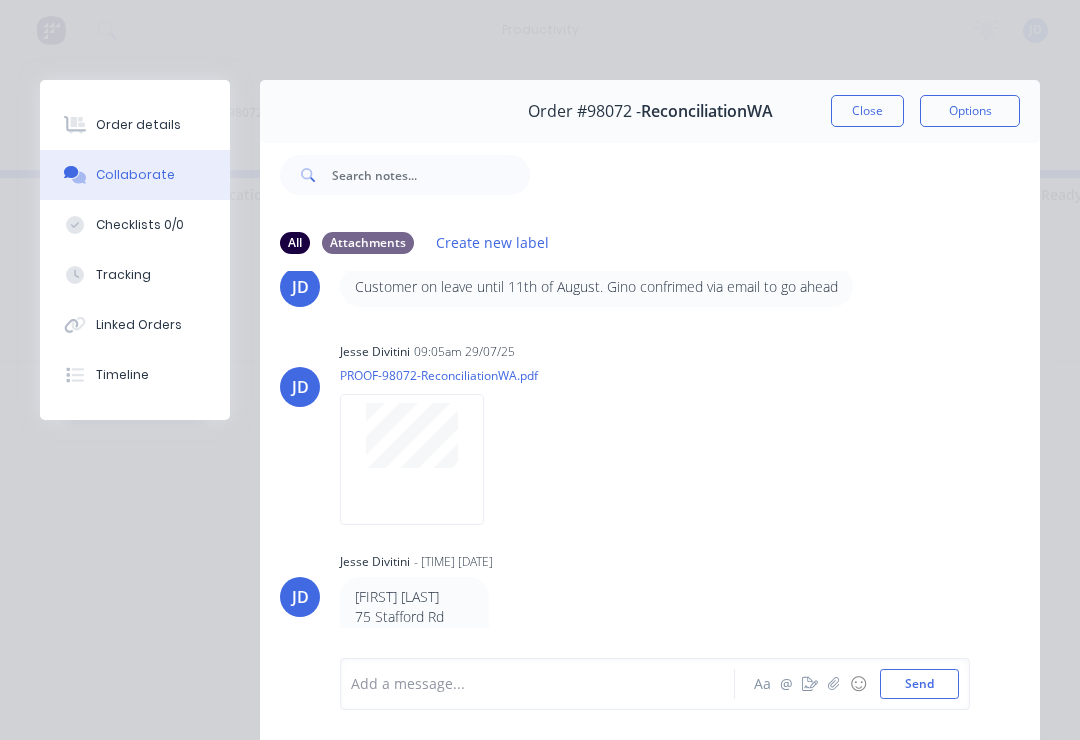 scroll, scrollTop: 62, scrollLeft: 0, axis: vertical 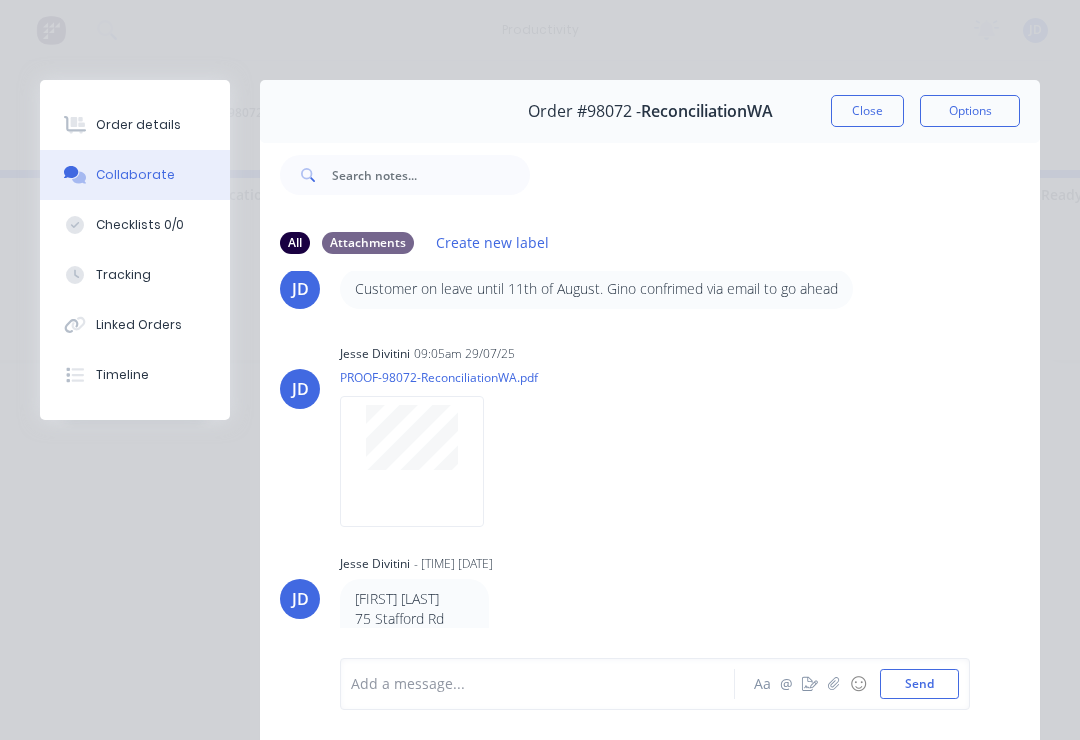 click 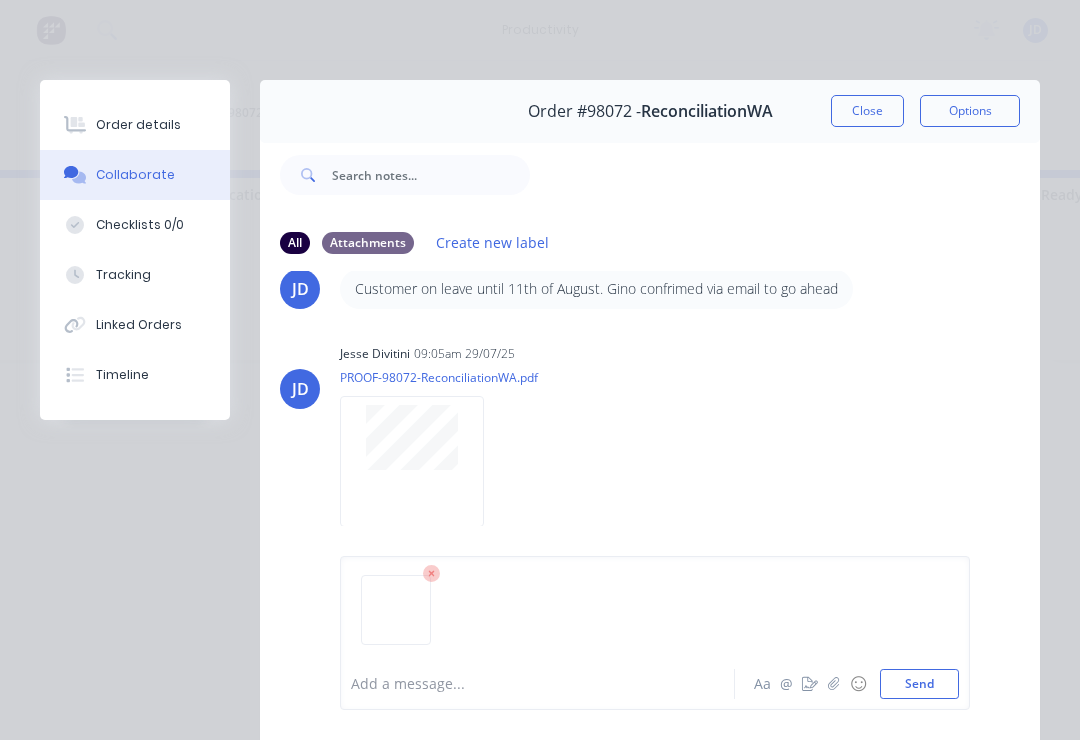 click on "Send" at bounding box center [919, 684] 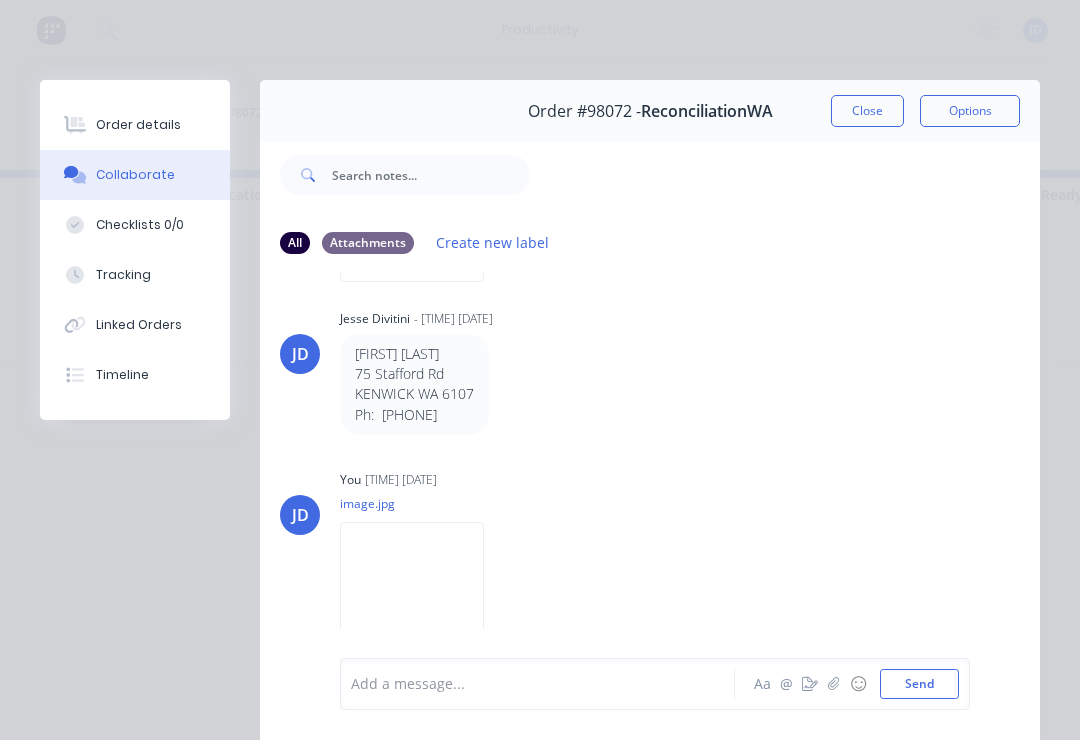 scroll, scrollTop: 306, scrollLeft: 0, axis: vertical 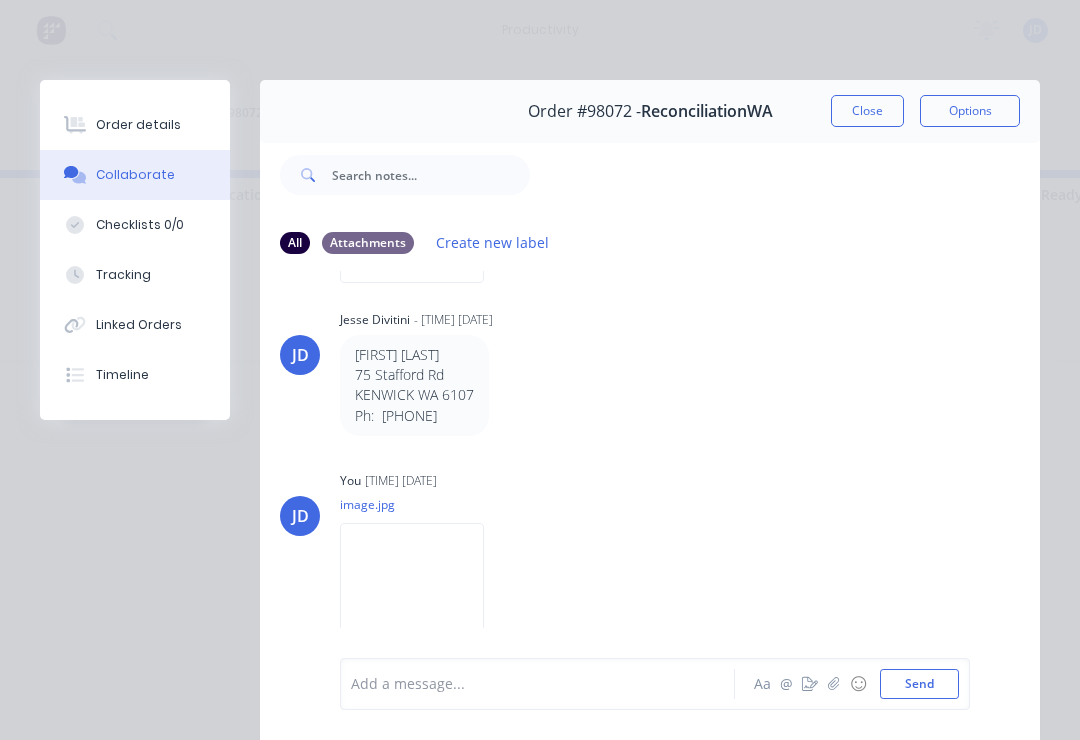click at bounding box center [834, 684] 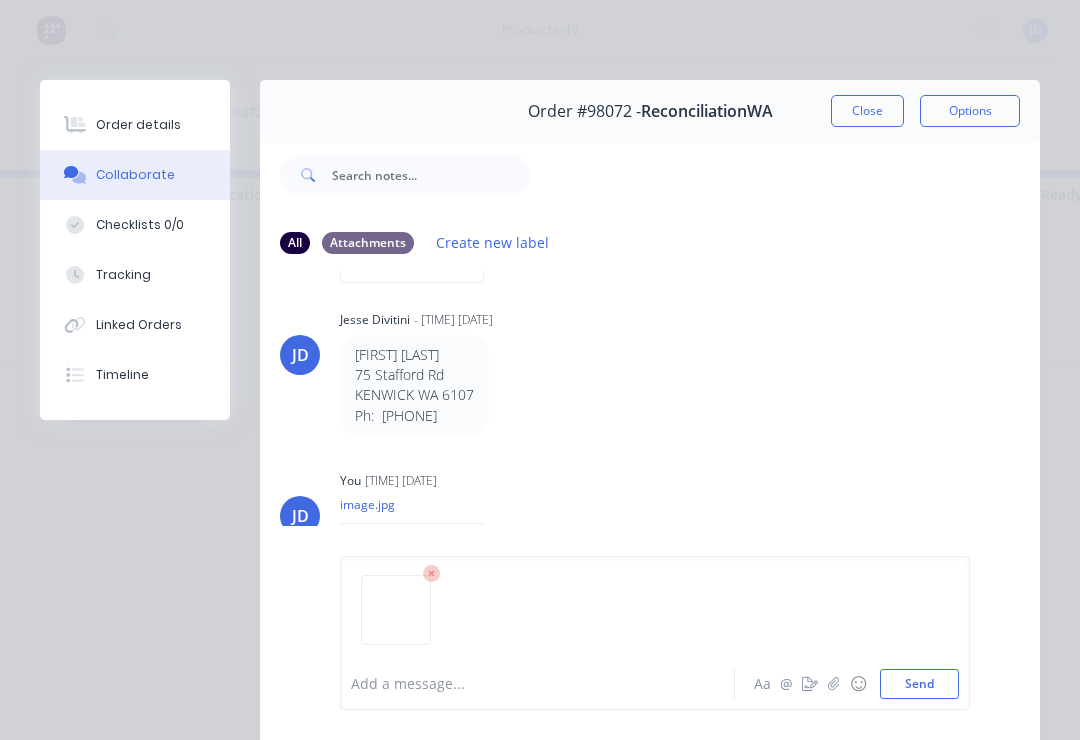 click on "Send" at bounding box center [919, 684] 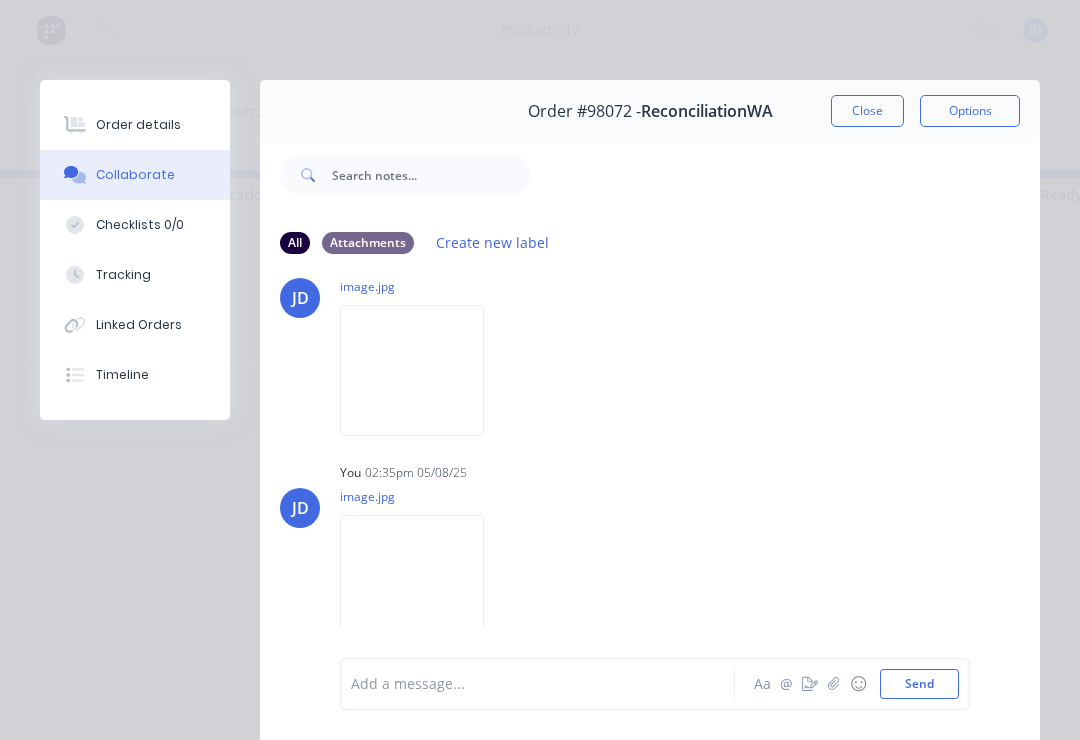 scroll, scrollTop: 524, scrollLeft: 0, axis: vertical 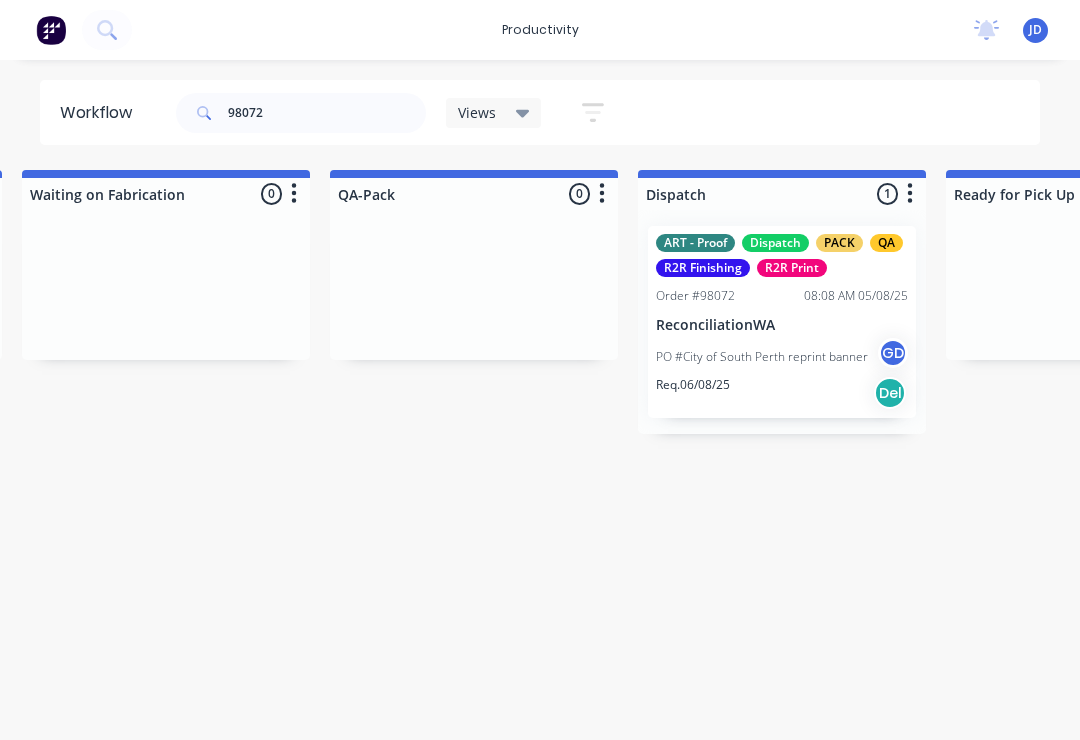 click on "ART - Proof Dispatch PACK QA R2R Finishing R2R Print Order #98072 [TIME] [DATE] ReconciliationWA PO #City of South Perth reprint banner GD Req. 06/08/25 Del" at bounding box center [782, 322] 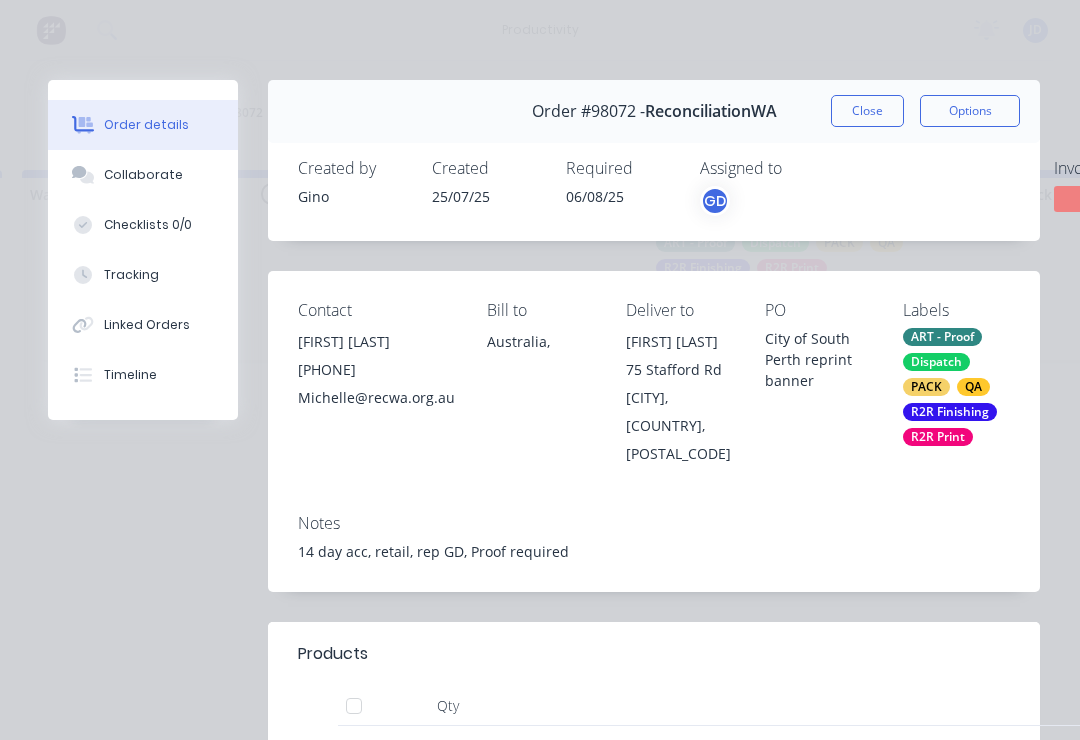 scroll, scrollTop: 0, scrollLeft: 0, axis: both 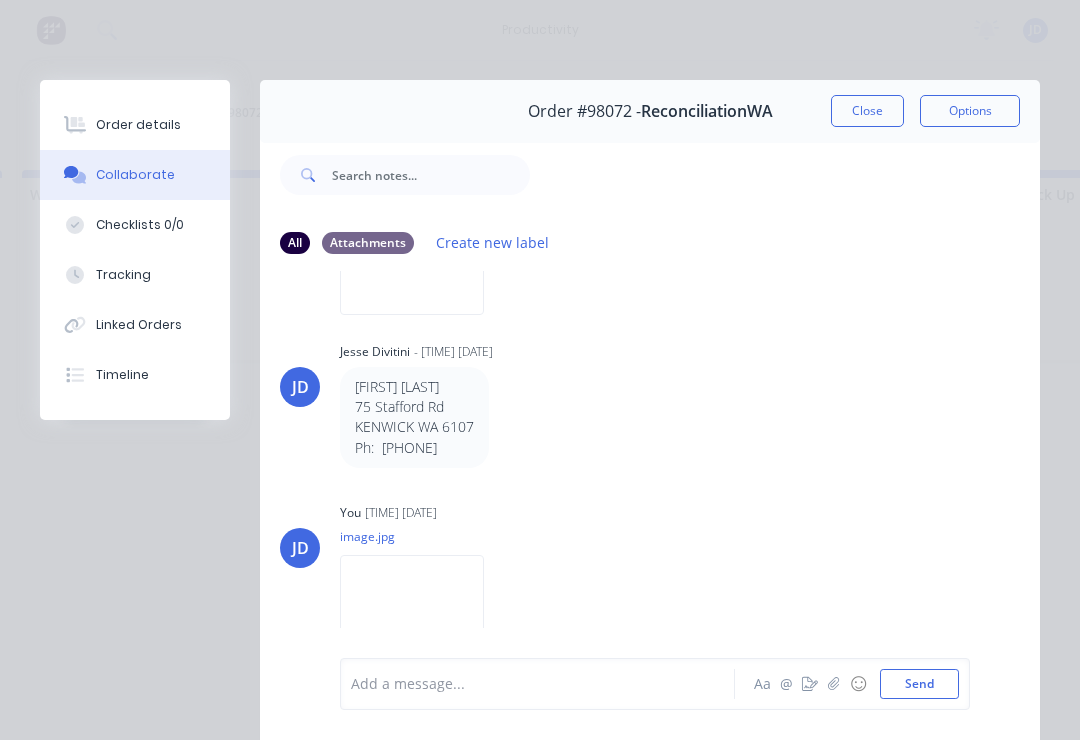 click on "Close" at bounding box center [867, 111] 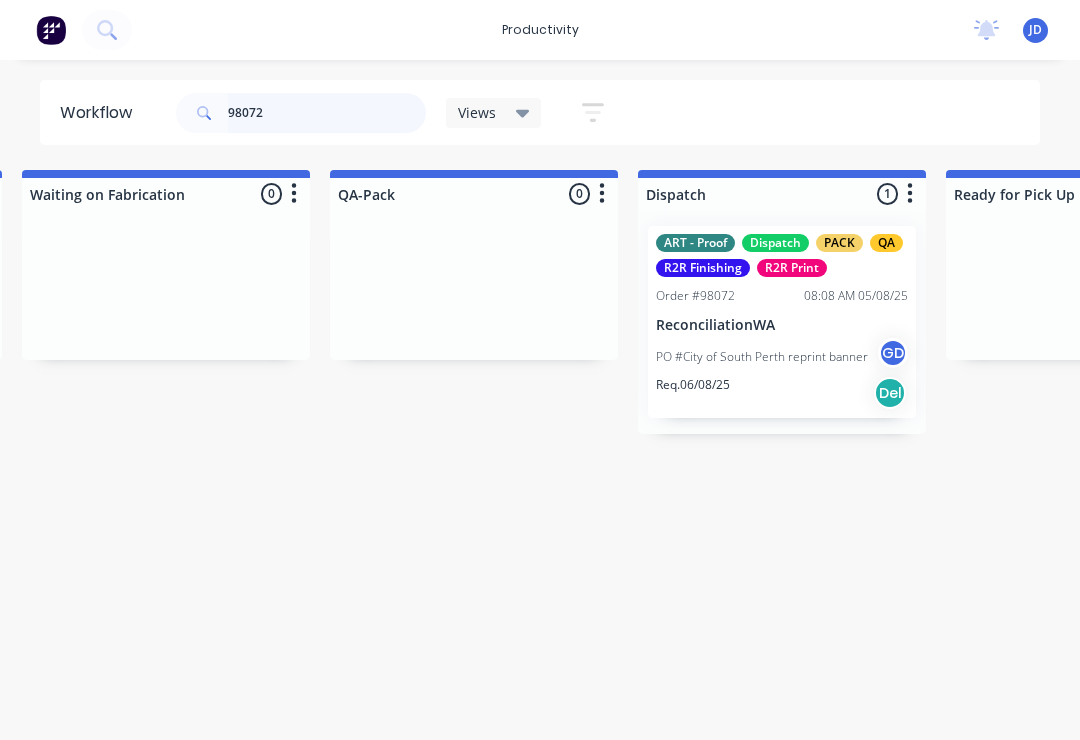 click on "98072" at bounding box center [327, 113] 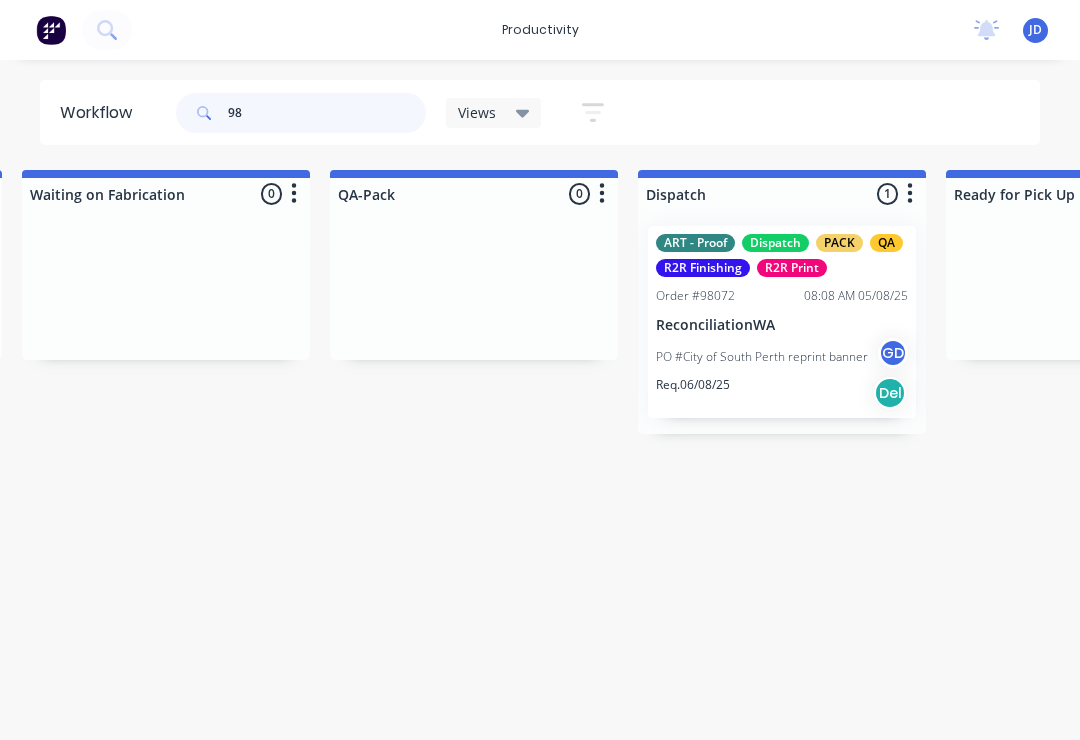 scroll, scrollTop: 0, scrollLeft: 0, axis: both 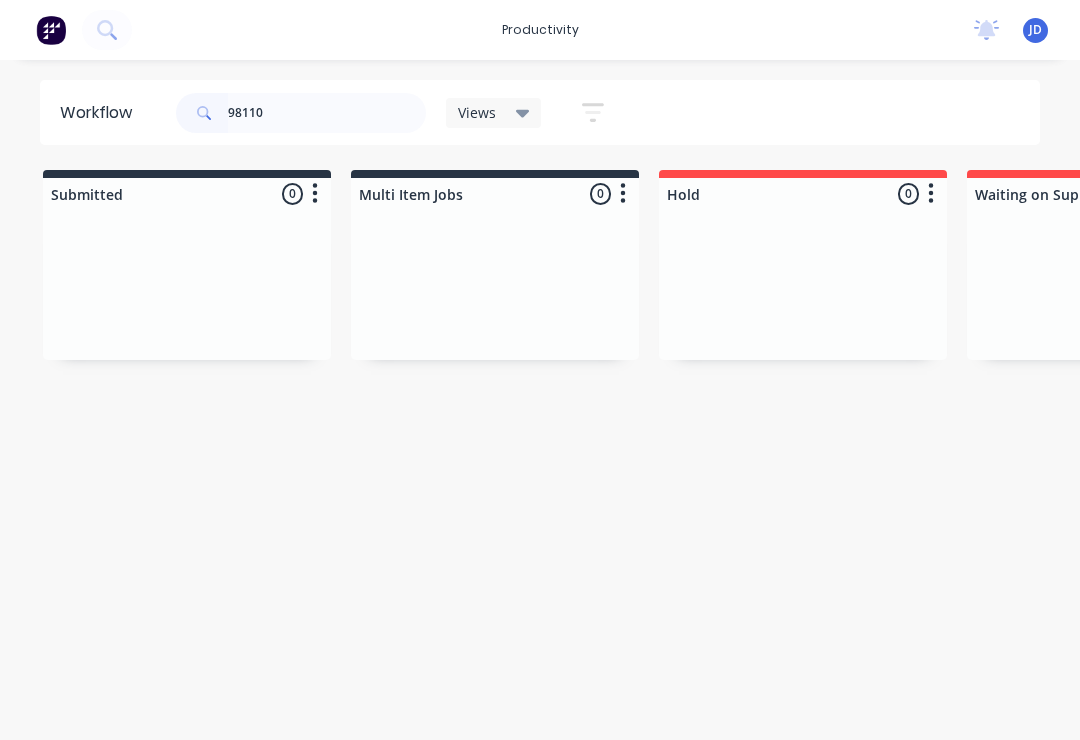 click on "Submitted 0 Sort By Created date Required date Order number Customer name Most recent Multi Item Jobs 0 Sort By Created date Required date Order number Customer name Most recent Hold 0 Sort By Created date Required date Order number Customer name Most recent Waiting on Supplier 0 Sort By Created date Required date Order number Customer name Most recent Waiting Artwork 0 Sort By Created date Required date Order number Customer name Most recent Art 0 Sort By Created date Required date Order number Customer name Most recent Waiting Approval 0 Sort By Created date Required date Order number Customer name Most recent Approved 0 Sort By Created date Required date Order number Customer name Most recent Print- R2R 0 Sort By Created date Required date Order number Customer name Most recent Print - Fabric 0 Sort By Created date Required date Order number Customer name Most recent Print - Flat Bed 0 Sort By Created date Required date Order number Customer name Most recent Print - Mutoh 0 Sort By Created date Most recent" at bounding box center [3827, 323] 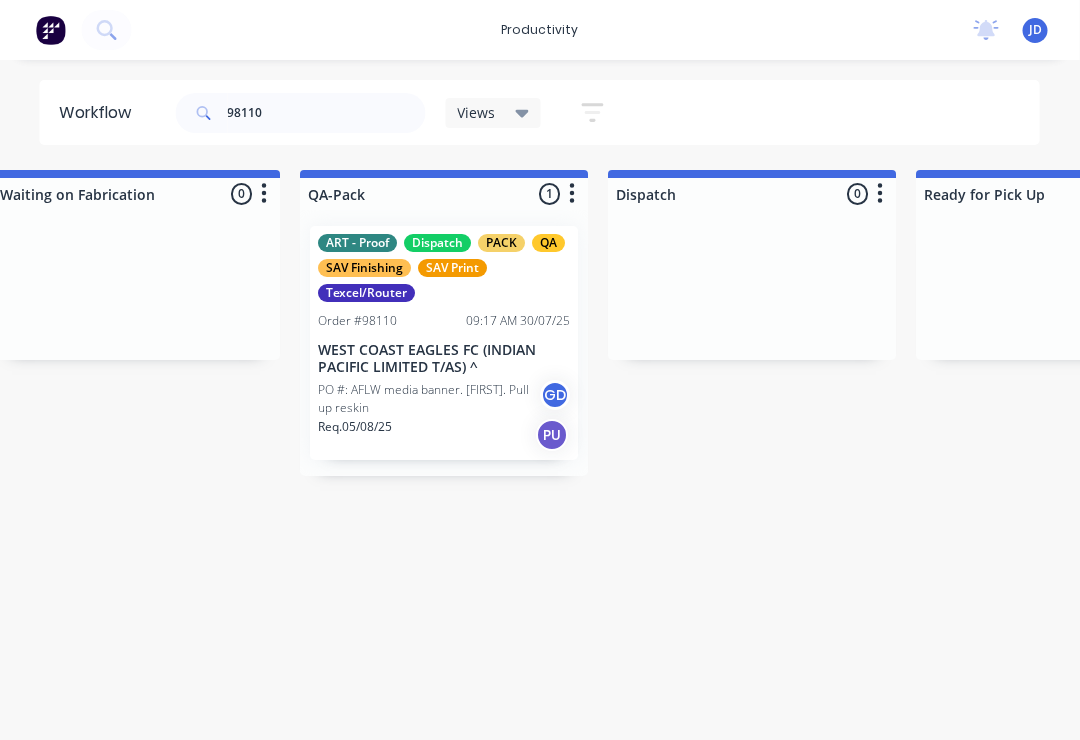 scroll, scrollTop: 0, scrollLeft: 4979, axis: horizontal 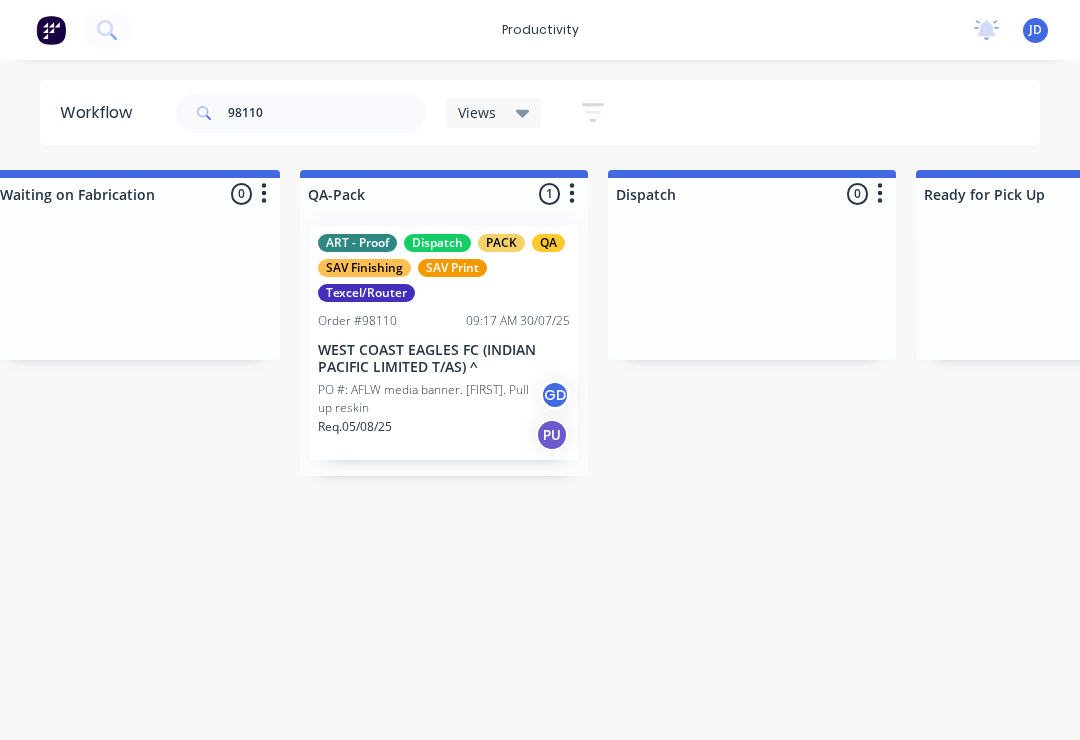 click on "WEST COAST EAGLES FC (INDIAN PACIFIC LIMITED T/AS) ^" at bounding box center [444, 359] 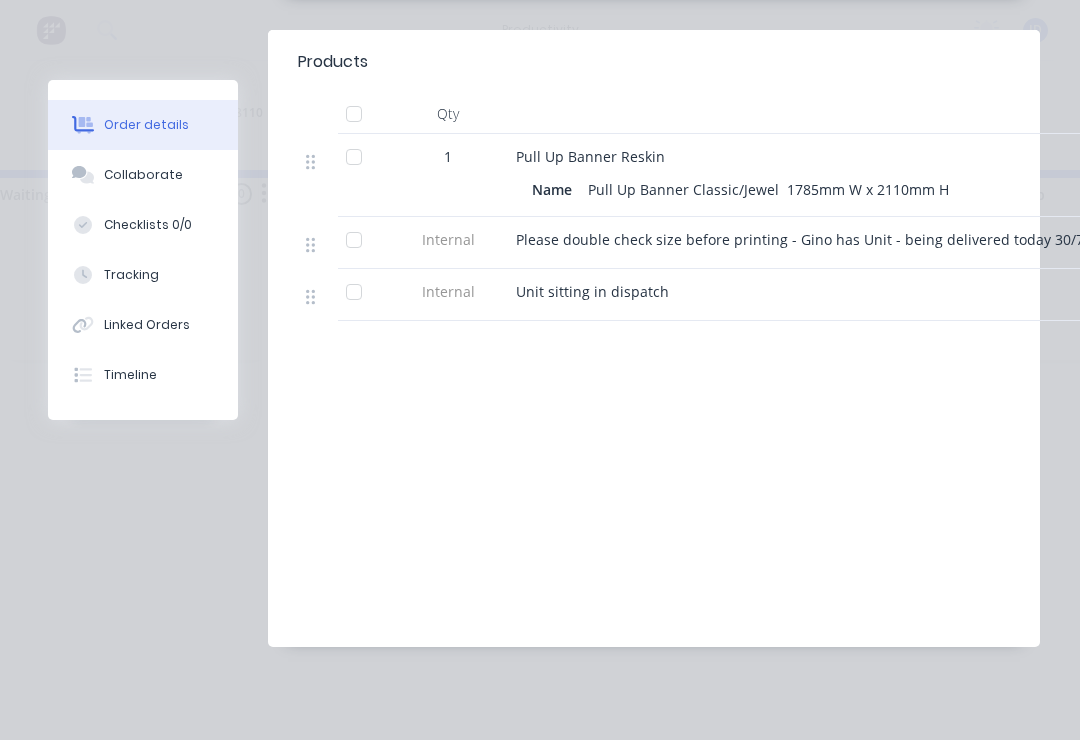scroll, scrollTop: 597, scrollLeft: 0, axis: vertical 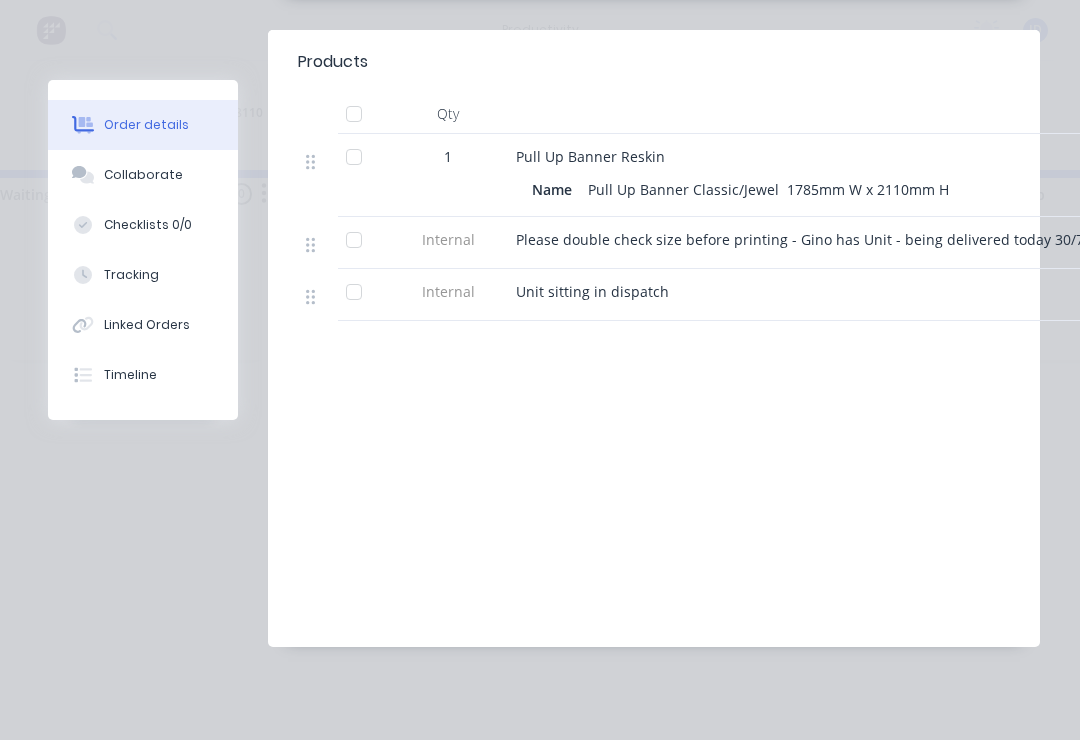 click on "Collaborate" at bounding box center (143, 175) 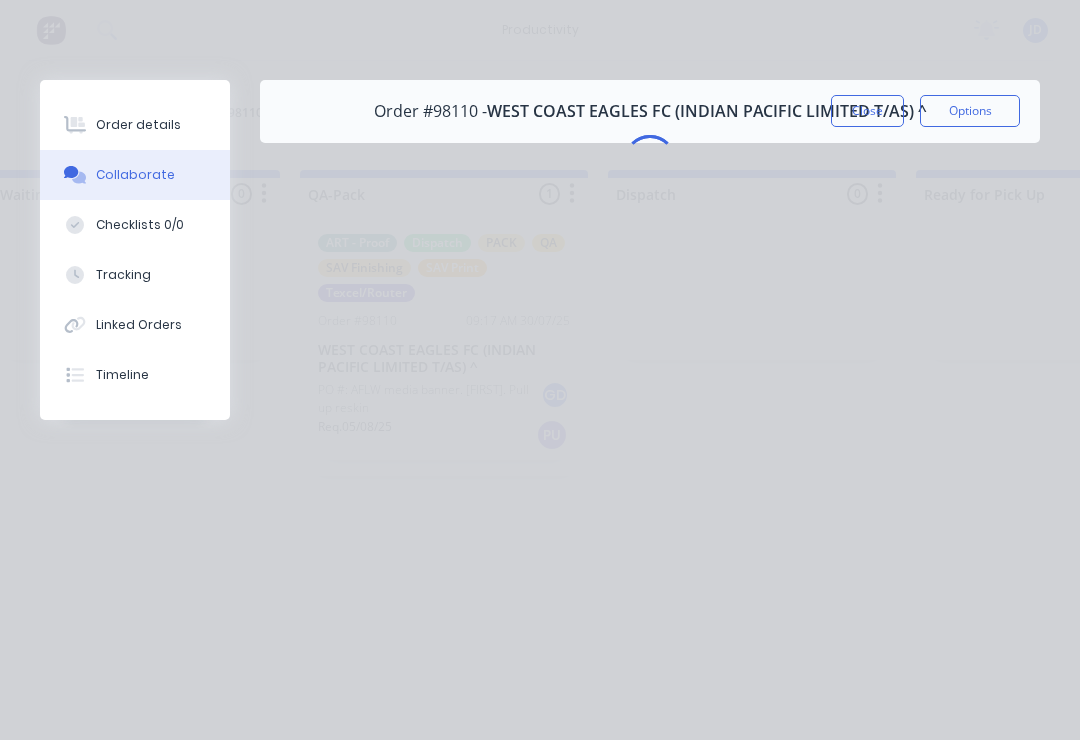 scroll, scrollTop: 0, scrollLeft: 0, axis: both 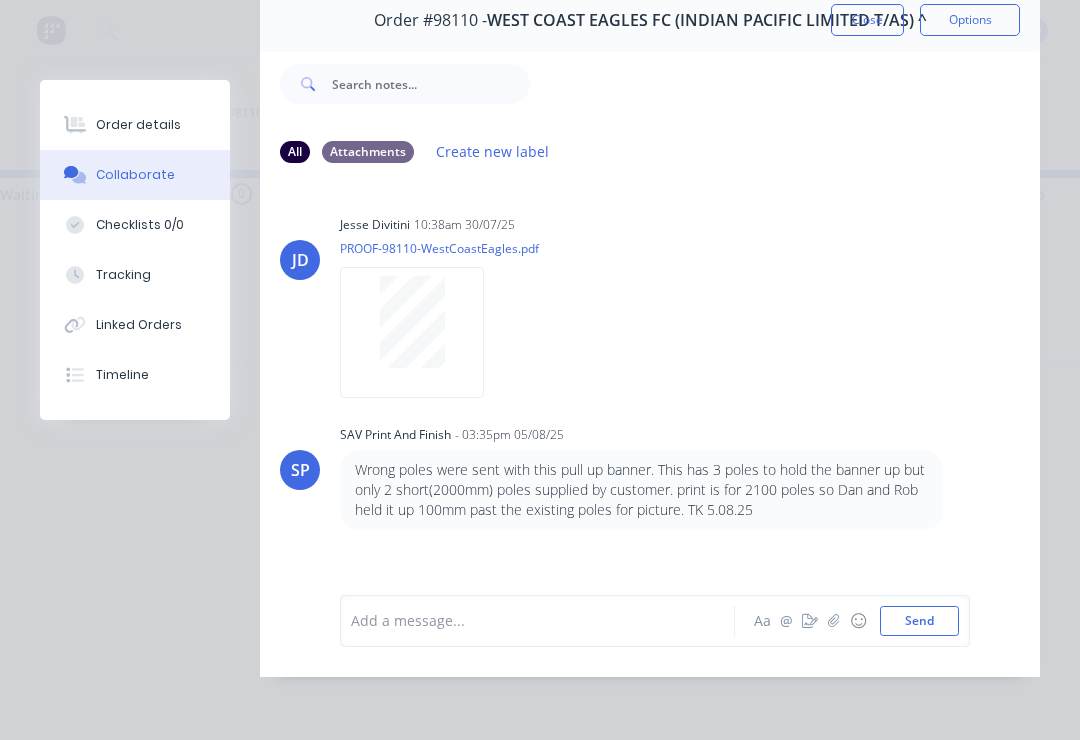 click at bounding box center [834, 621] 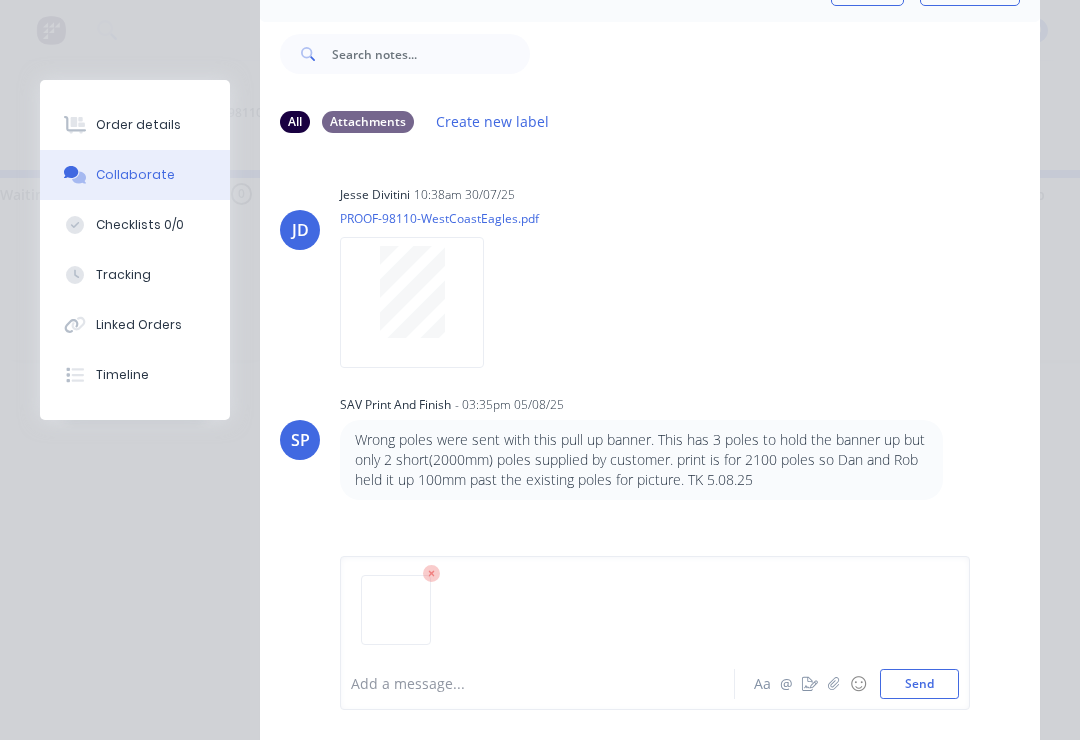 click on "Send" at bounding box center (919, 684) 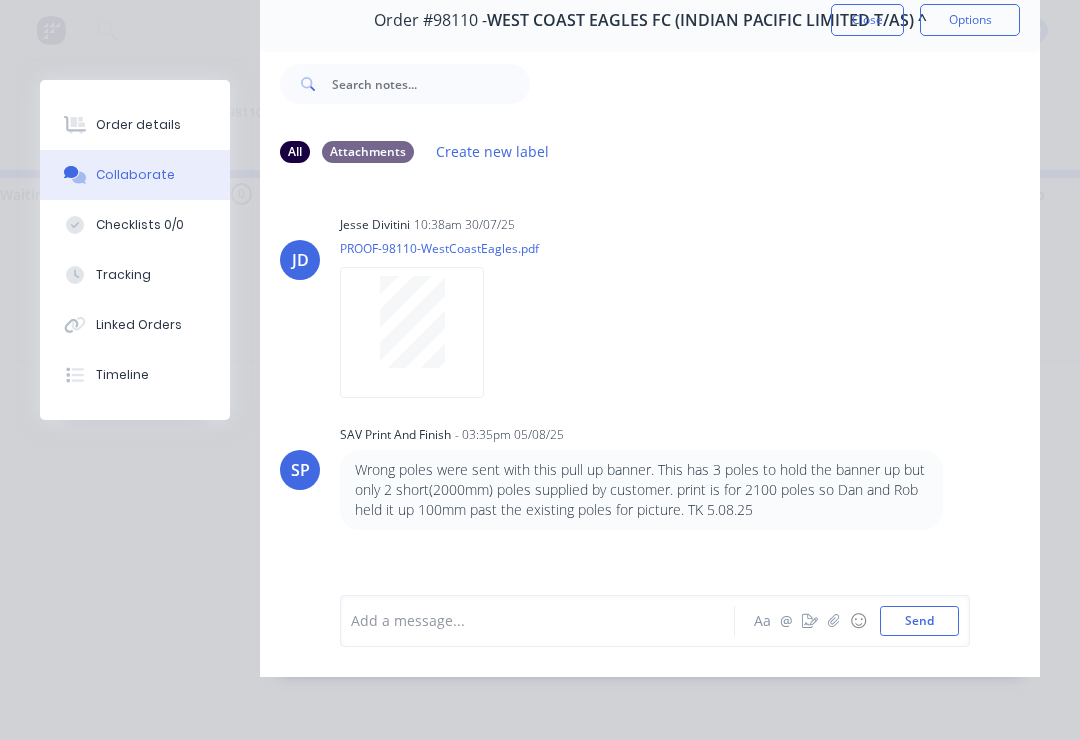 scroll, scrollTop: 0, scrollLeft: 0, axis: both 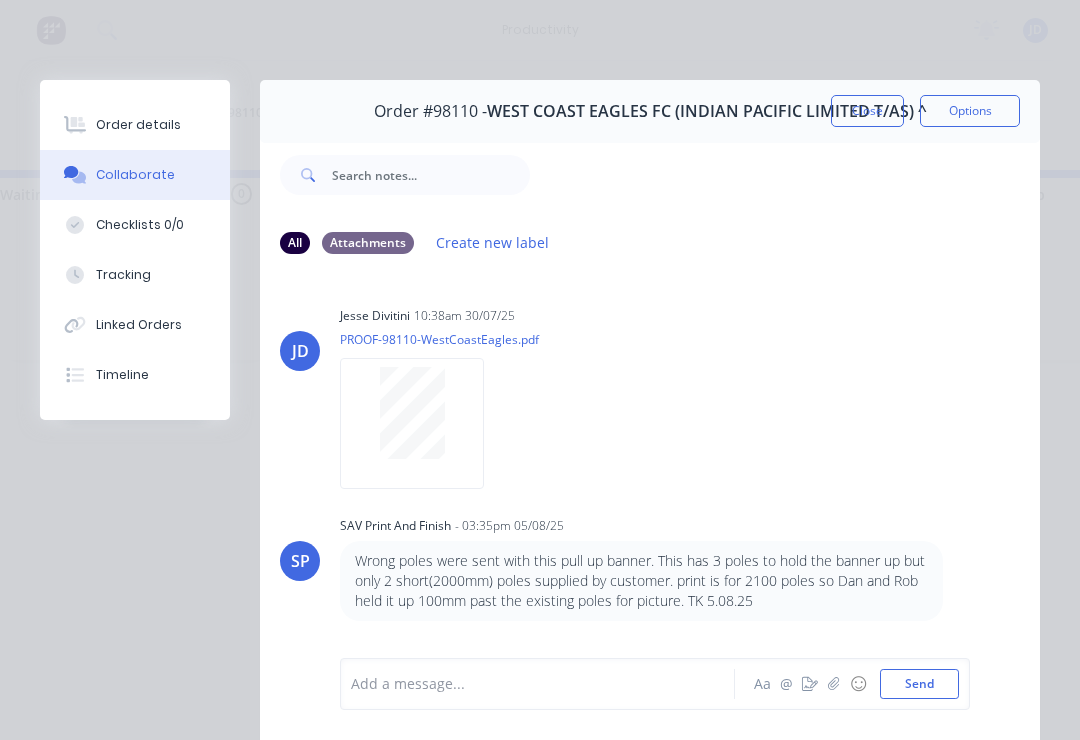 click on "Close" at bounding box center (867, 111) 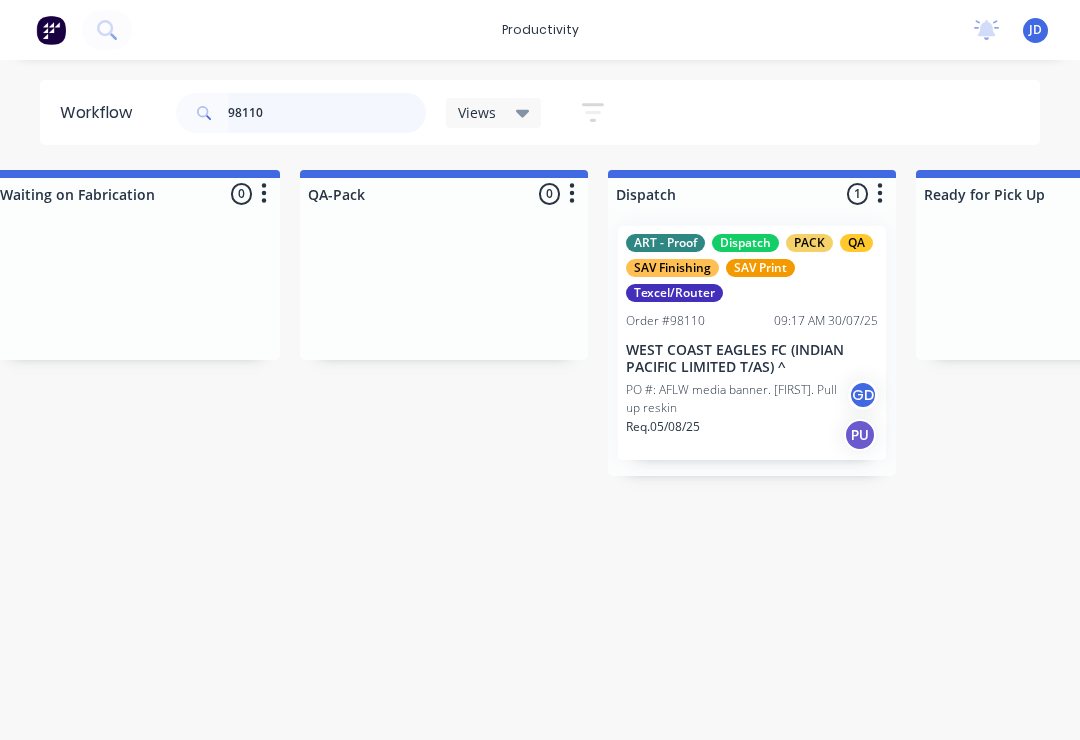 click on "98110" at bounding box center (327, 113) 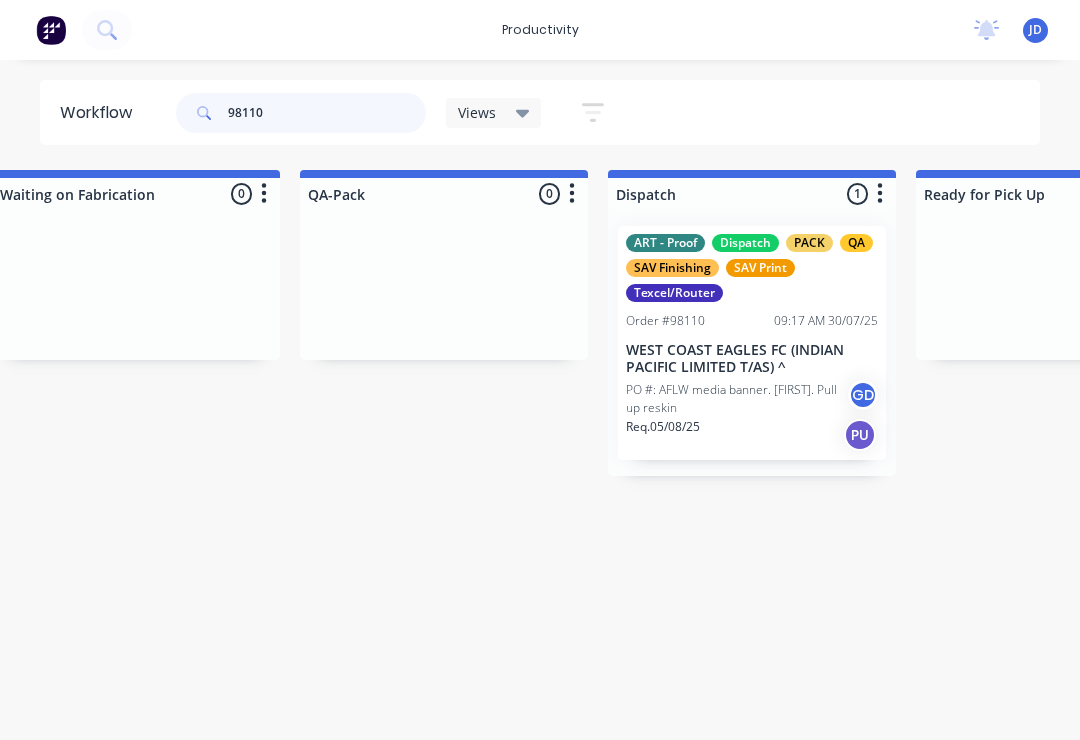click on "98110" at bounding box center [327, 113] 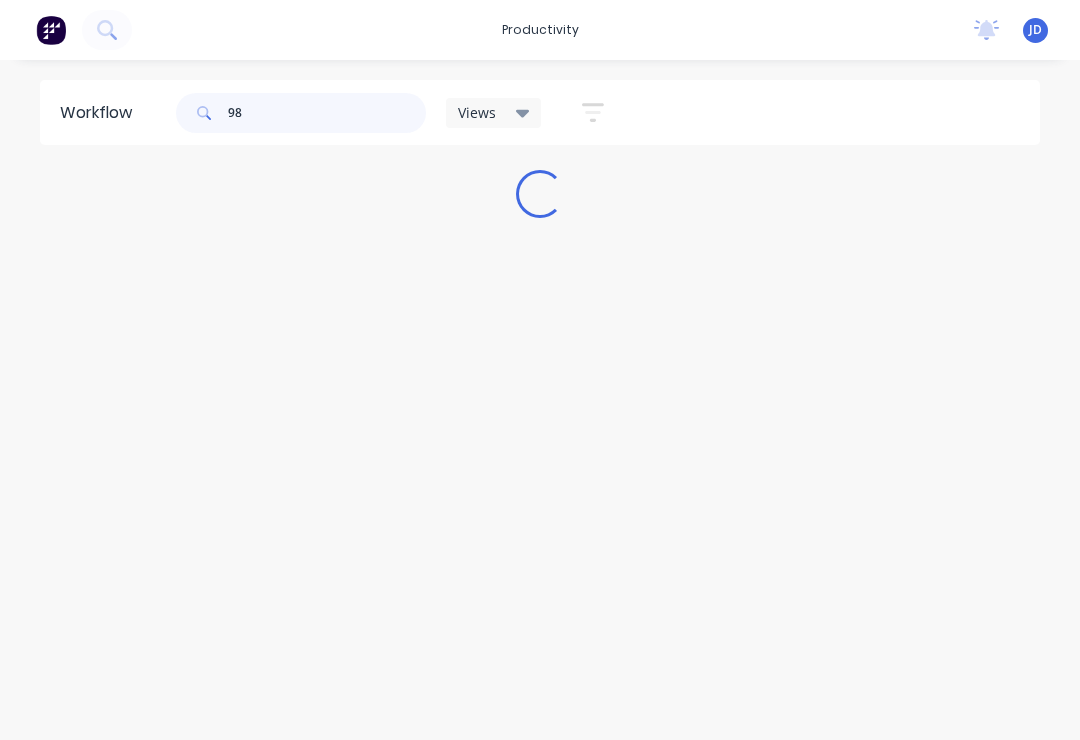 scroll, scrollTop: 0, scrollLeft: 0, axis: both 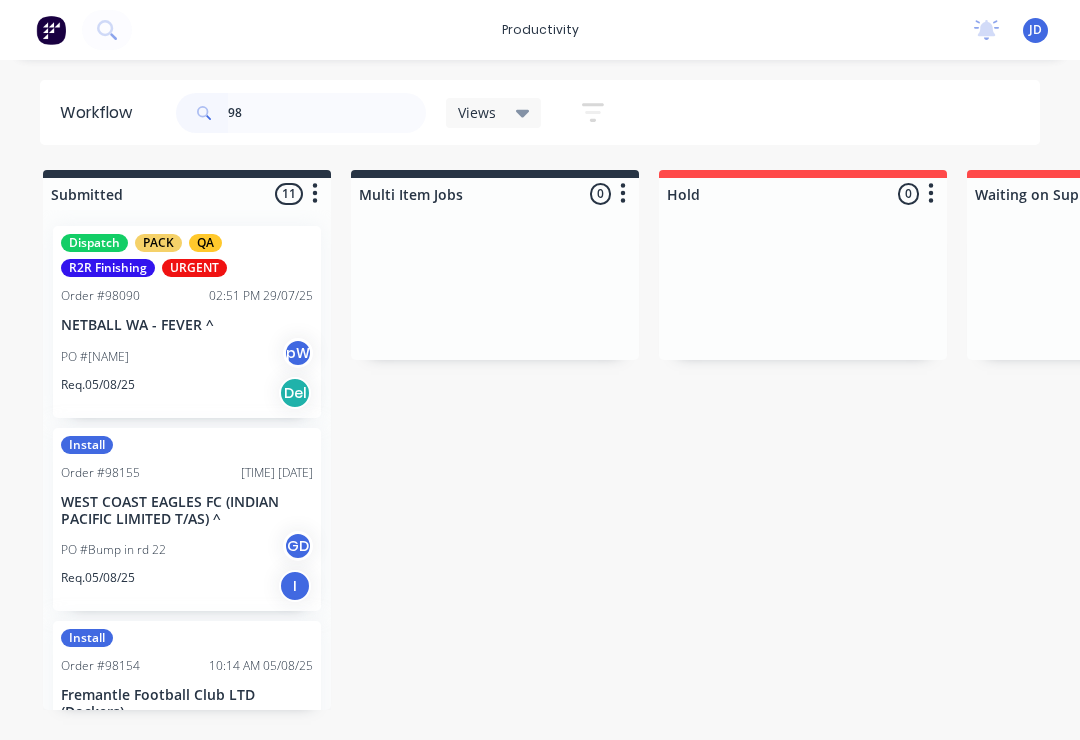 click on "PO #[NAME] pW" at bounding box center [187, 357] 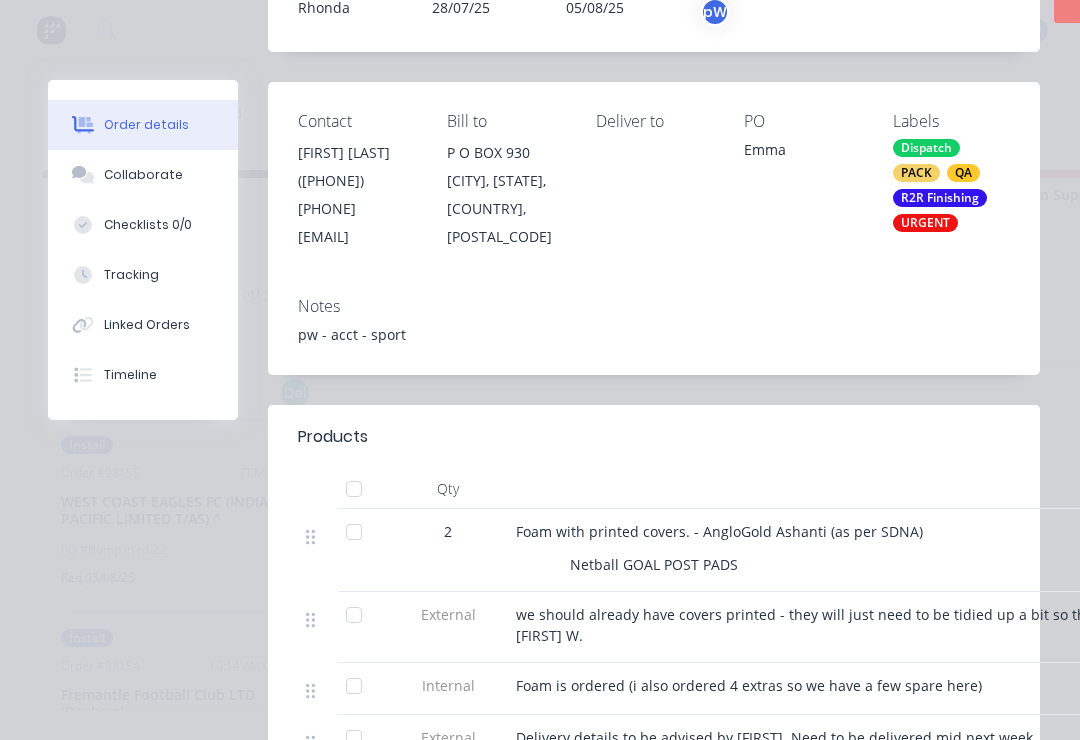 scroll, scrollTop: 305, scrollLeft: 0, axis: vertical 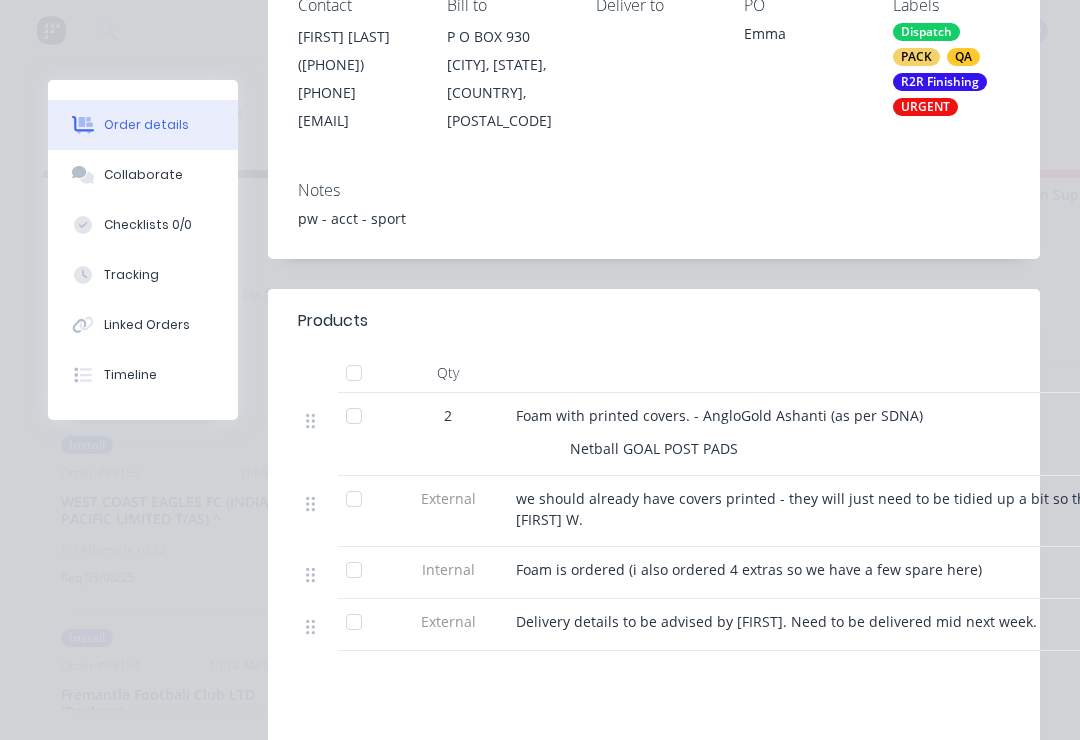 click on "Collaborate" at bounding box center [143, 175] 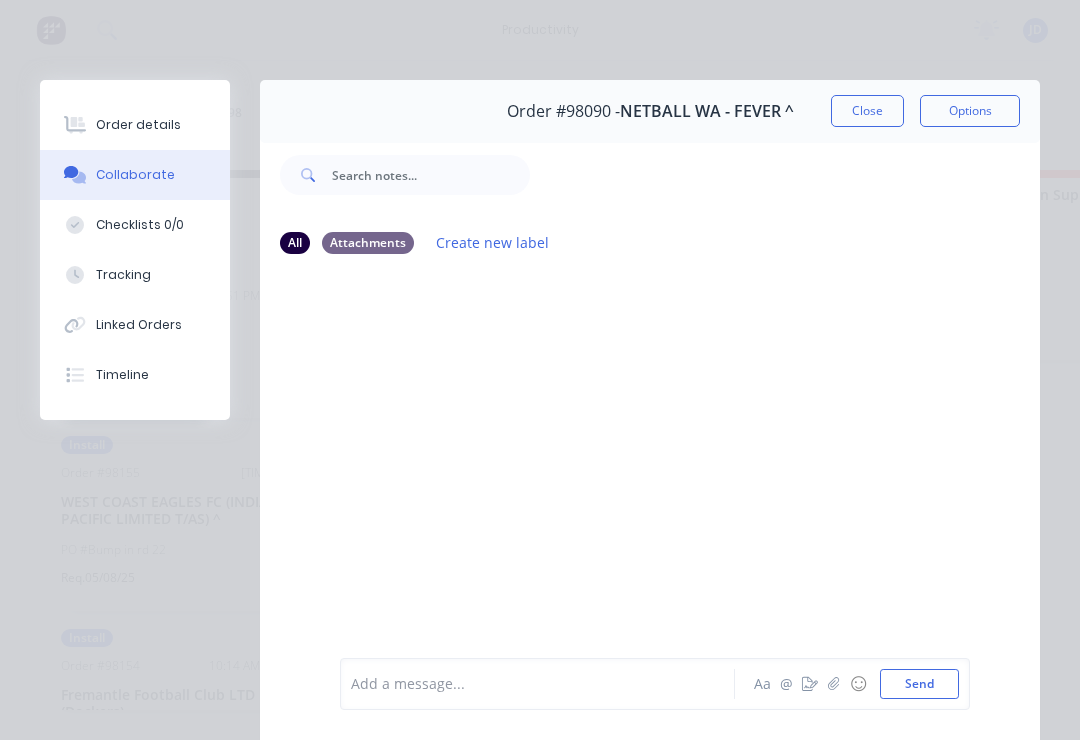 click on "Order details" at bounding box center [138, 125] 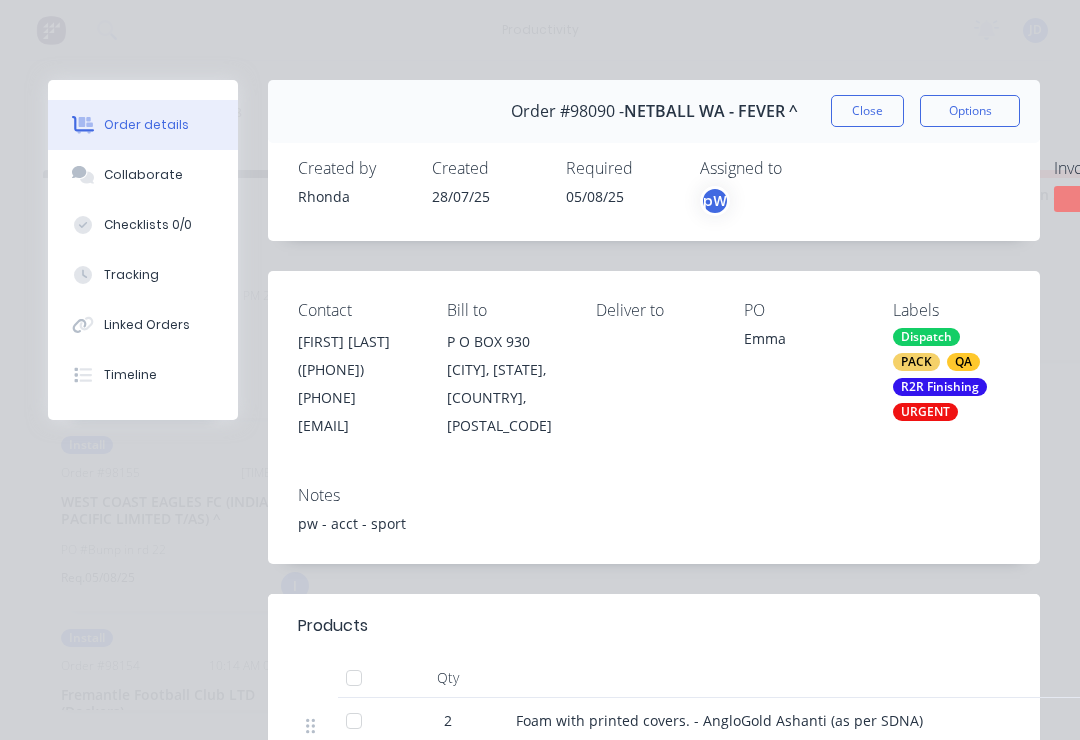 scroll, scrollTop: 0, scrollLeft: 0, axis: both 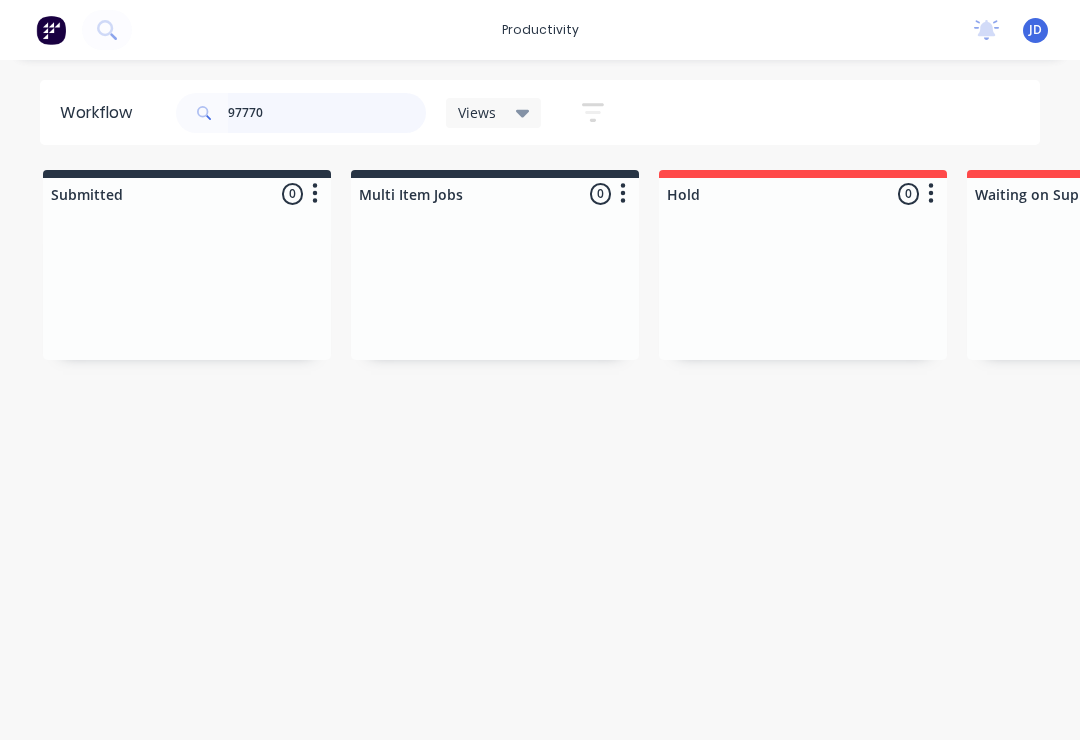 click on "97770" at bounding box center [327, 113] 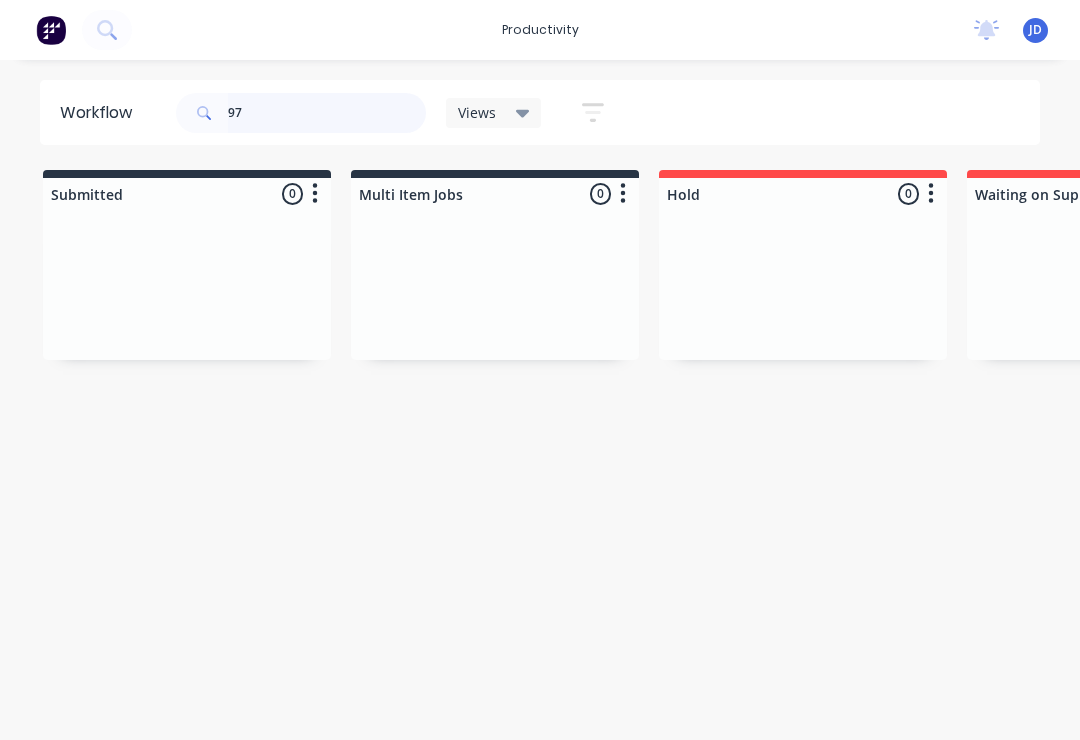type on "9" 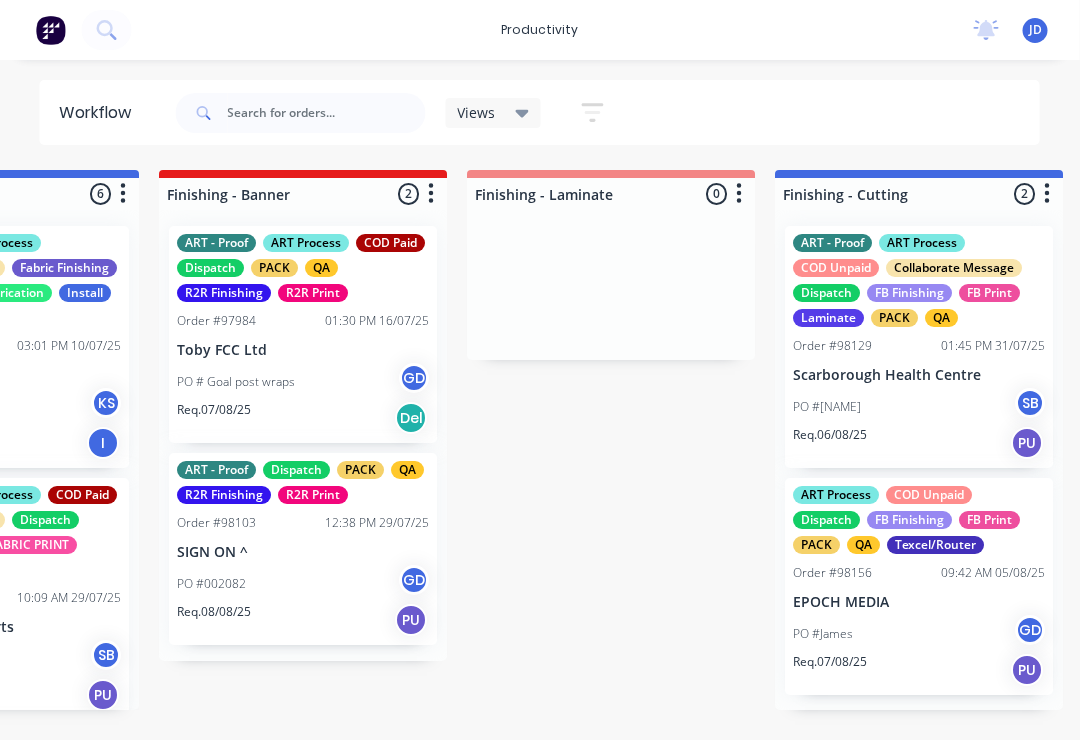 scroll, scrollTop: 0, scrollLeft: 3888, axis: horizontal 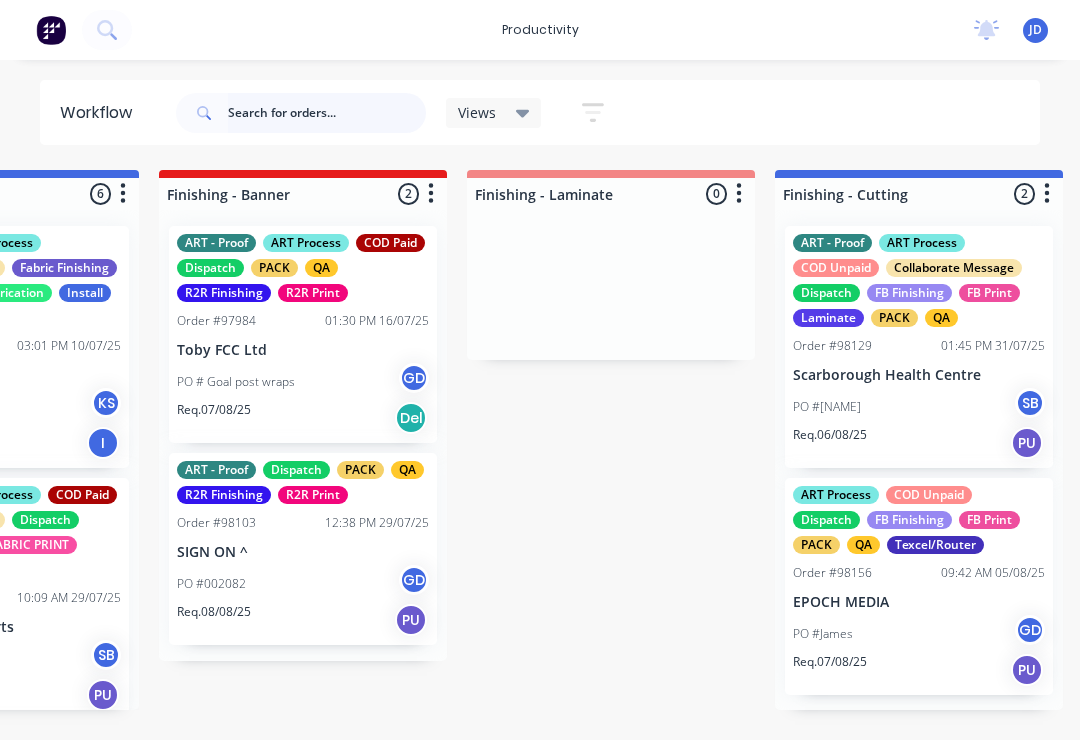 click at bounding box center (327, 113) 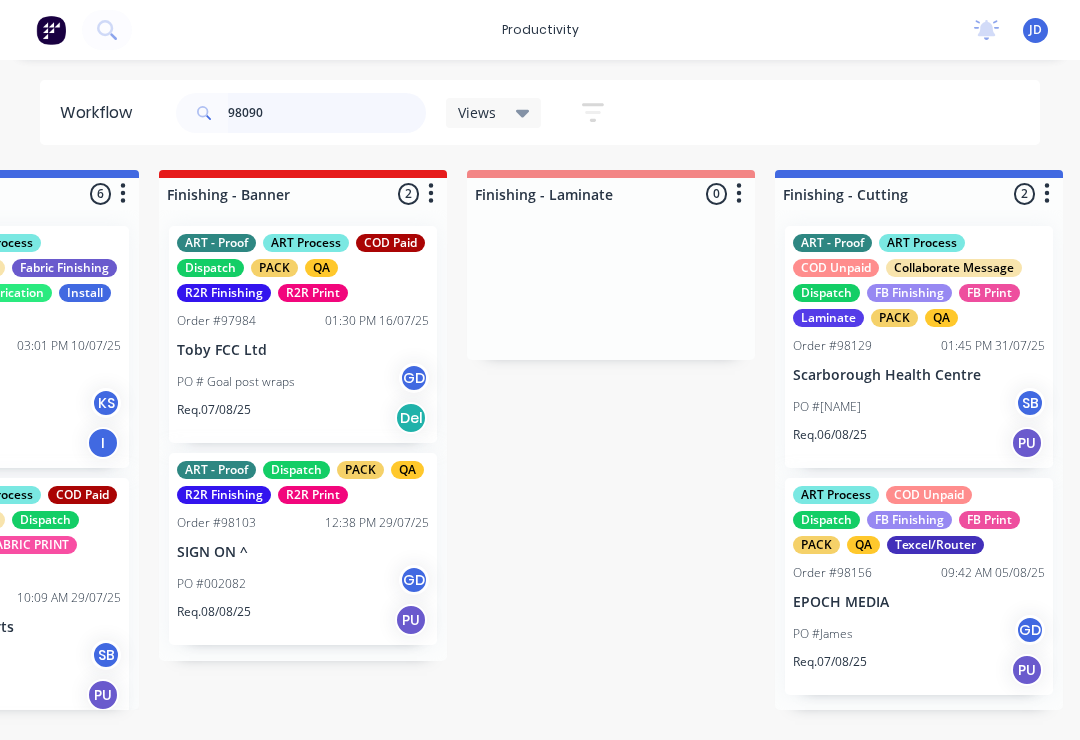 scroll, scrollTop: 0, scrollLeft: 0, axis: both 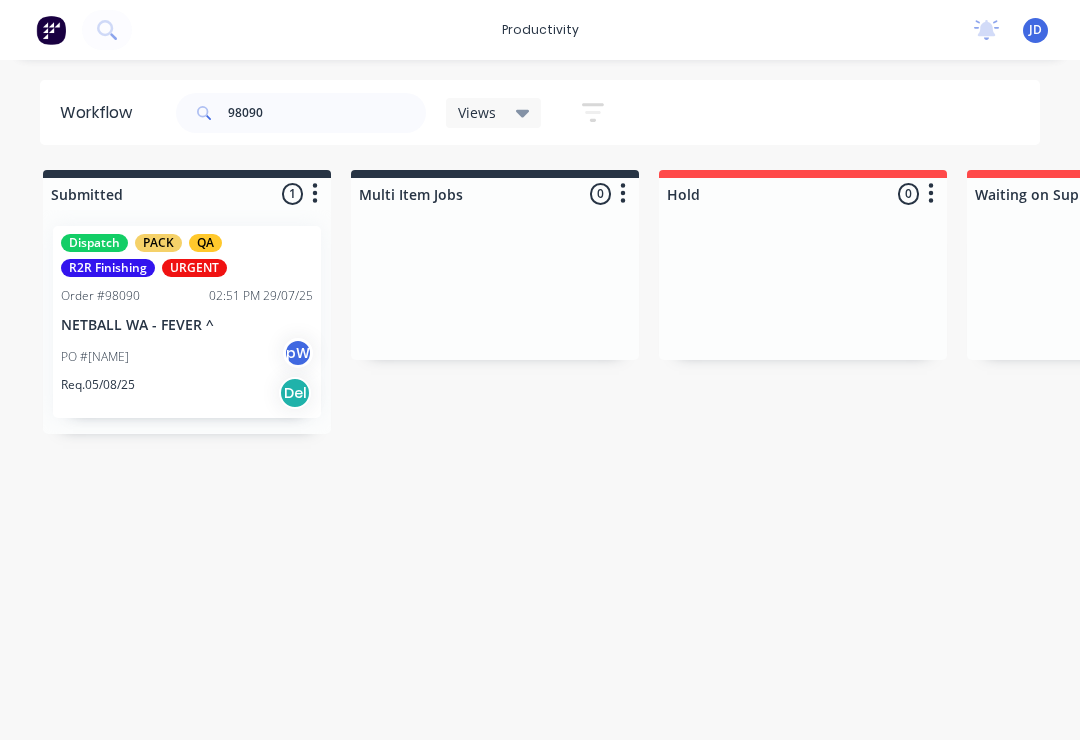 click on "Dispatch PACK QA R2R Finishing URGENT" at bounding box center (187, 255) 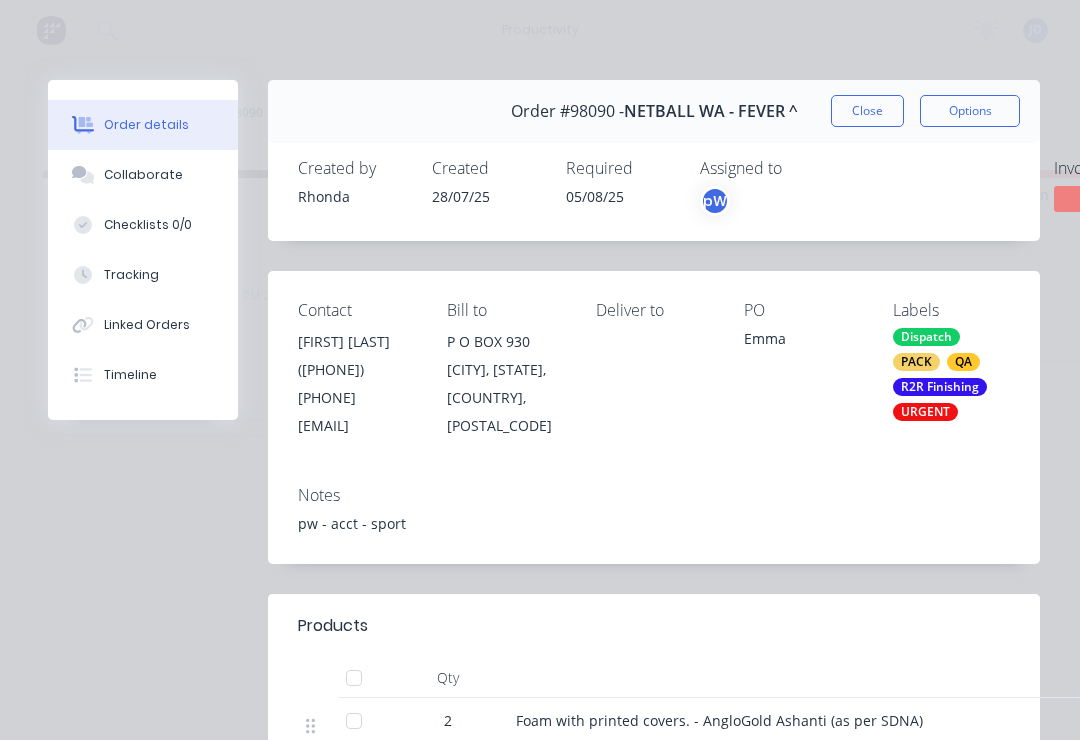 click on "Collaborate" at bounding box center (143, 175) 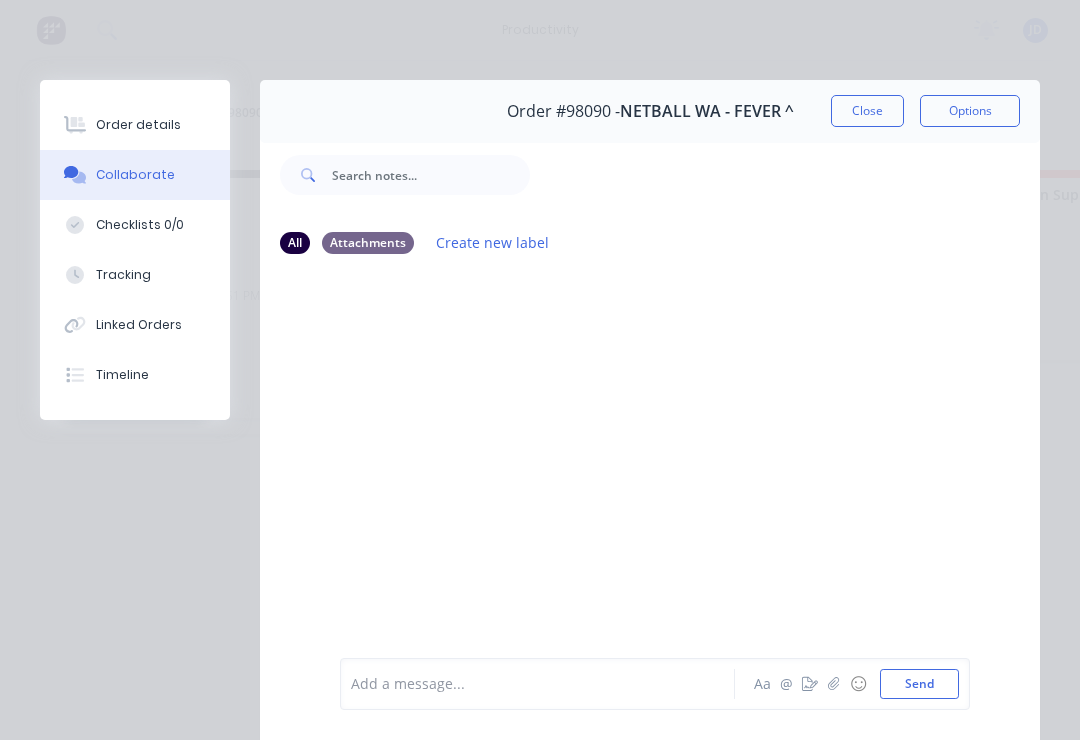 click on "☺" at bounding box center (858, 684) 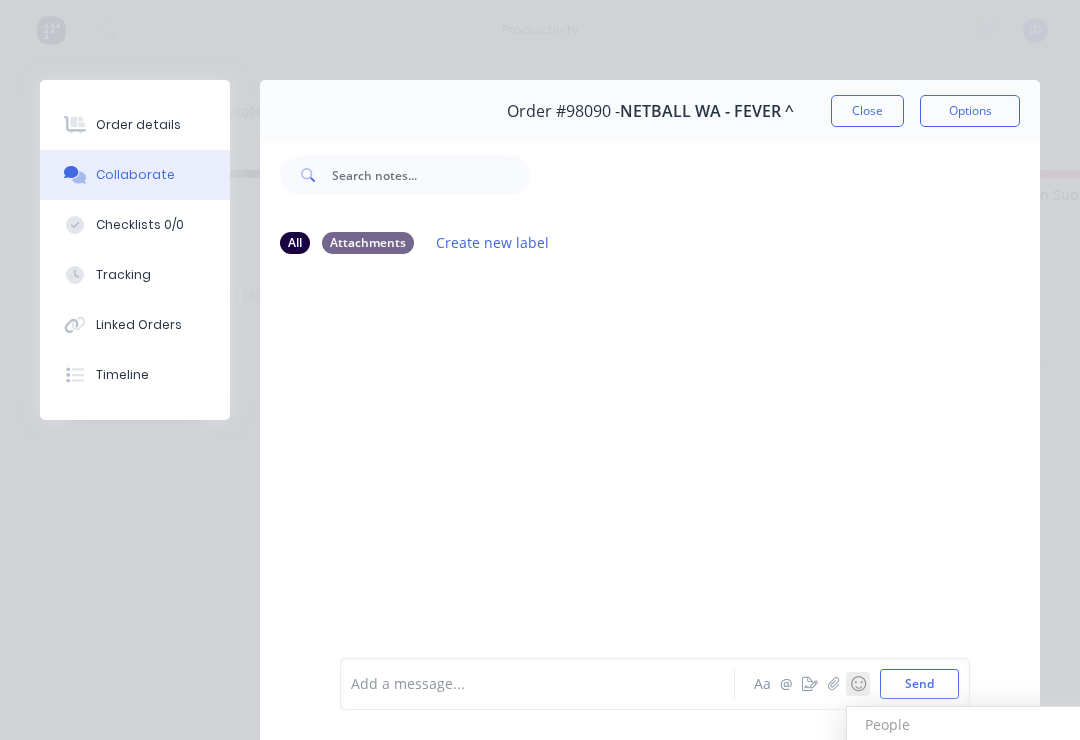 click 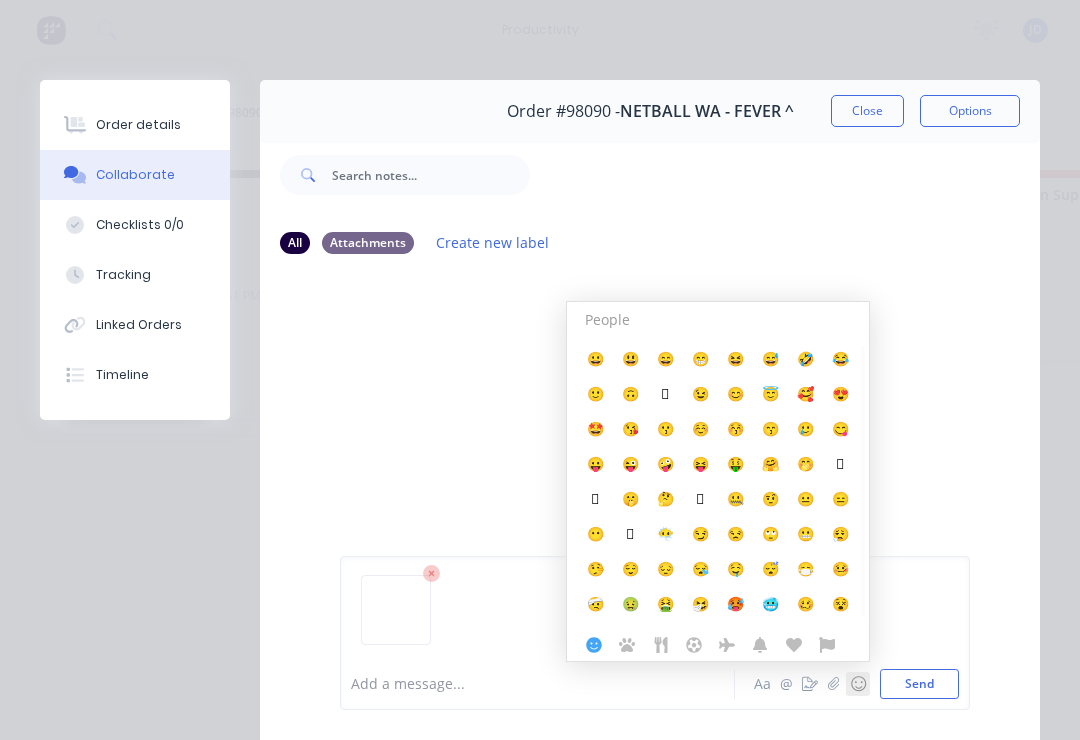 click on "Send" at bounding box center [919, 684] 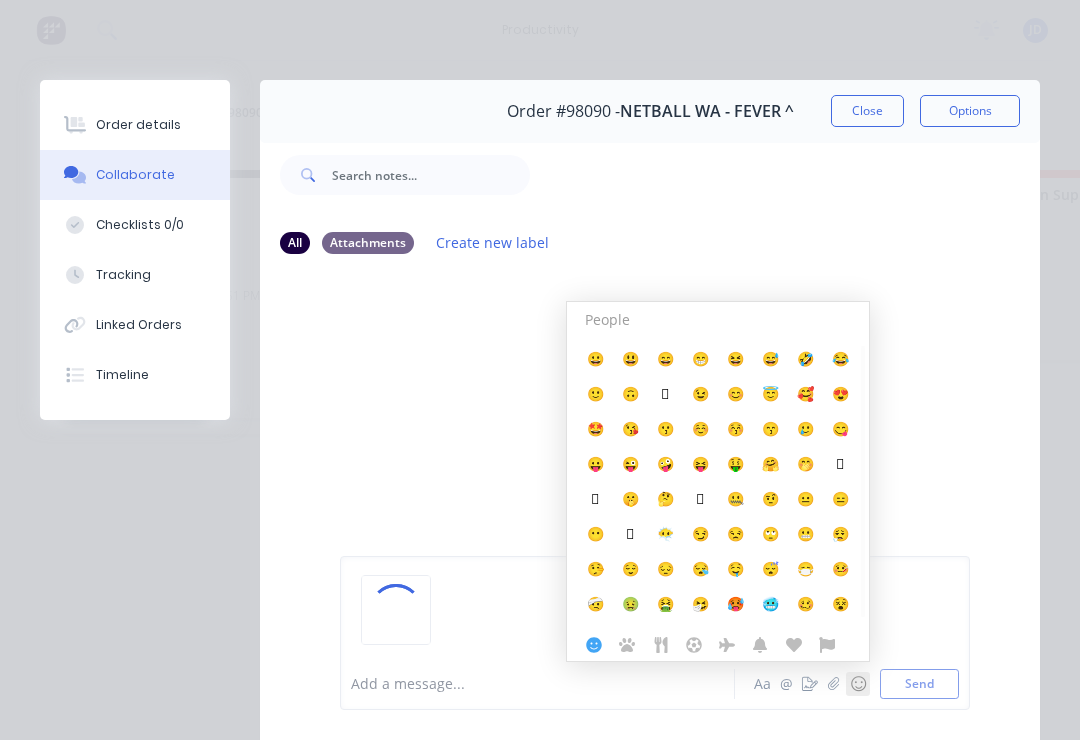 click on "☺" at bounding box center (858, 684) 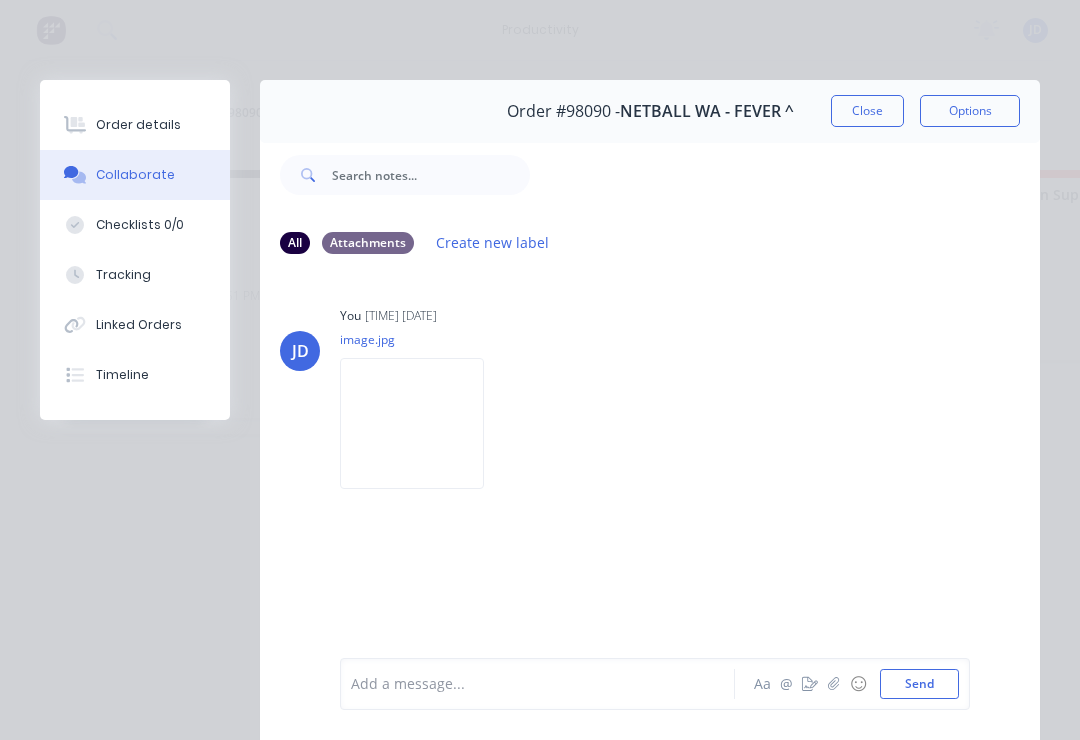 click on "Close" at bounding box center [867, 111] 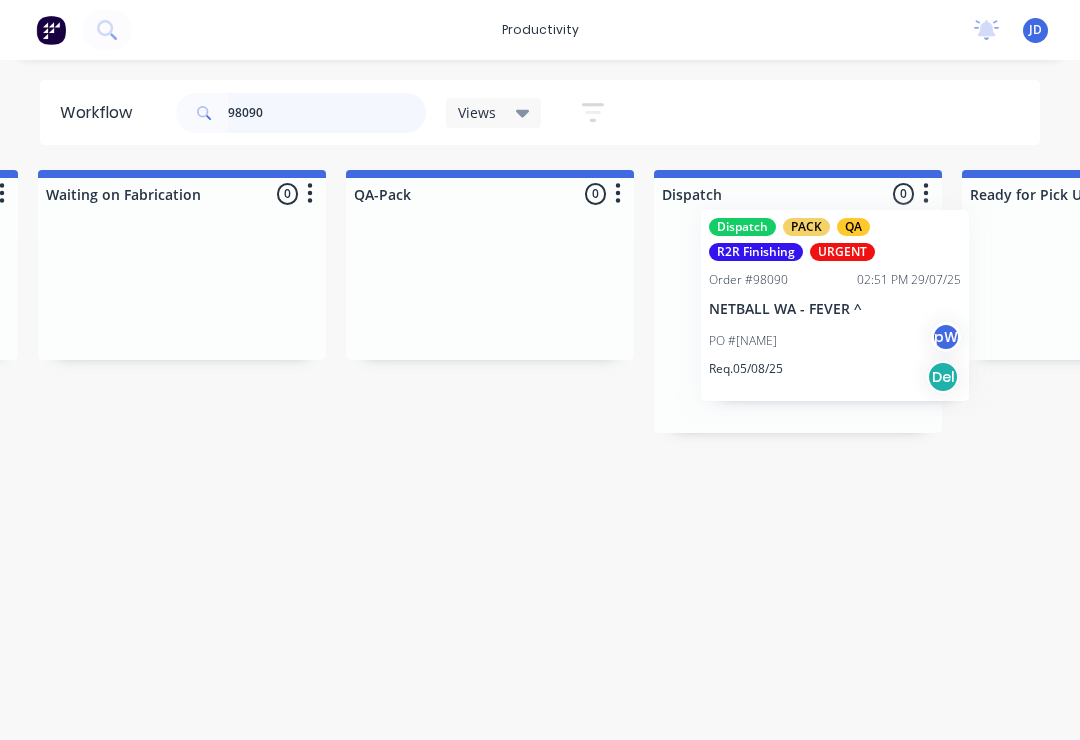 scroll, scrollTop: 0, scrollLeft: 4935, axis: horizontal 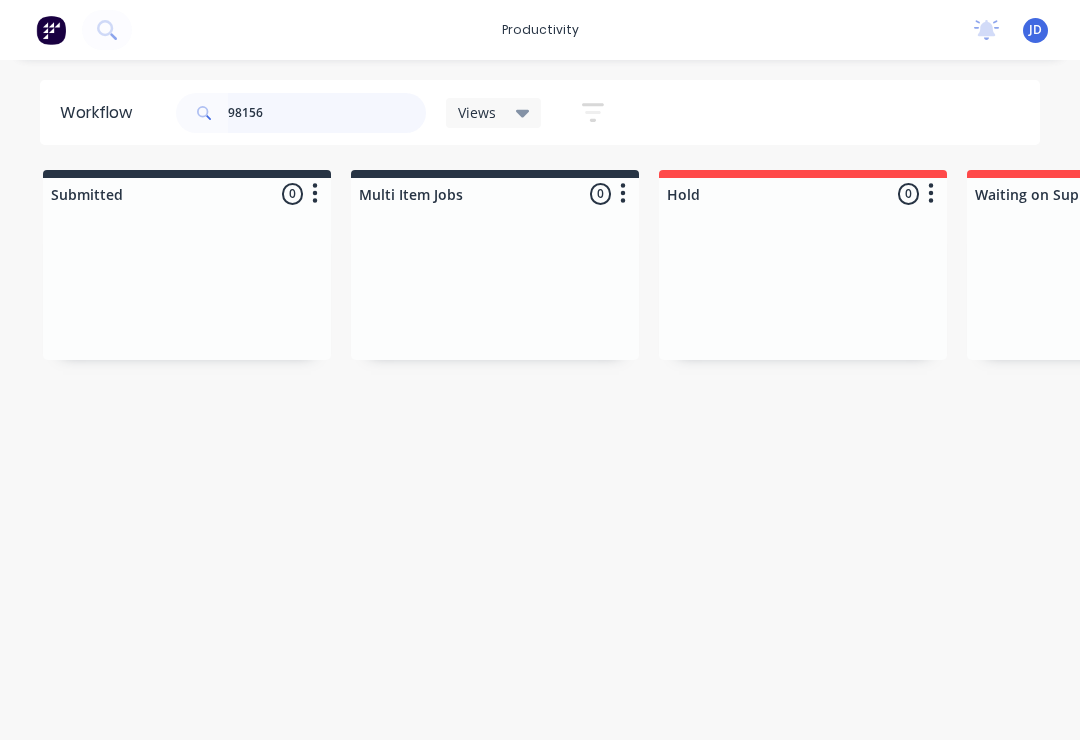 type on "98156" 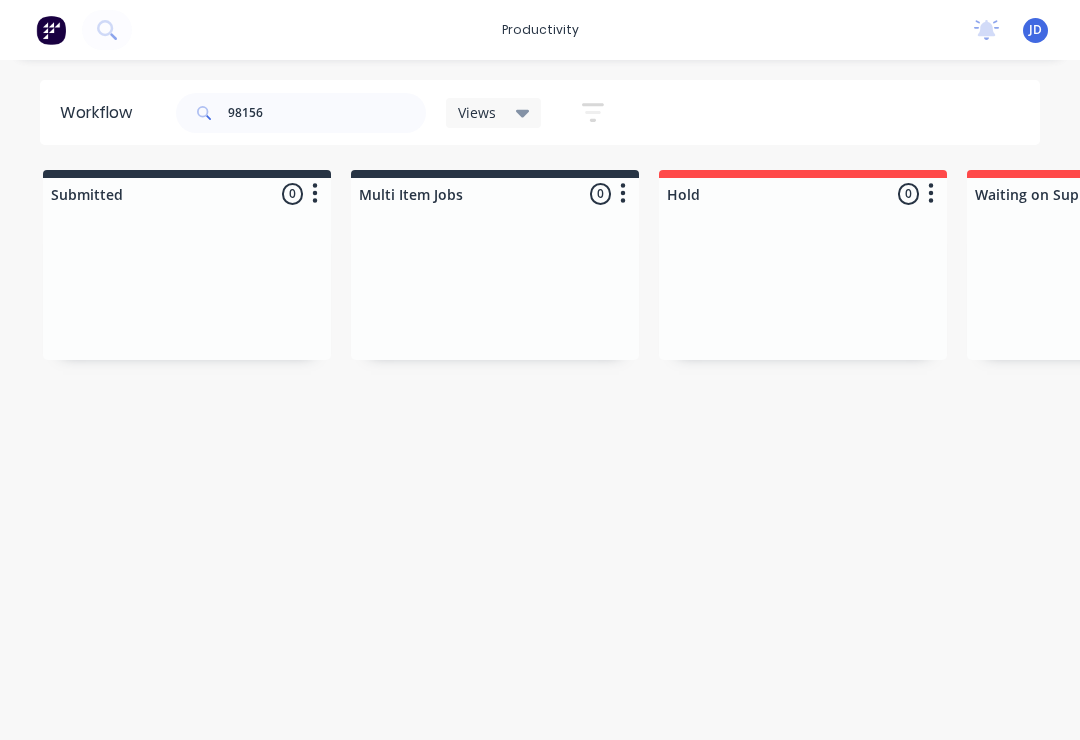 click on "Submitted 0 Sort By Created date Required date Order number Customer name Most recent Multi Item Jobs 0 Sort By Created date Required date Order number Customer name Most recent Hold 0 Sort By Created date Required date Order number Customer name Most recent Waiting on Supplier 0 Sort By Created date Required date Order number Customer name Most recent Waiting Artwork 0 Sort By Created date Required date Order number Customer name Most recent Art 0 Sort By Created date Required date Order number Customer name Most recent Waiting Approval 0 Sort By Created date Required date Order number Customer name Most recent Approved 0 Sort By Created date Required date Order number Customer name Most recent Print- R2R 0 Sort By Created date Required date Order number Customer name Most recent Print - Fabric 0 Sort By Created date Required date Order number Customer name Most recent Print - Flat Bed 0 Sort By Created date Required date Order number Customer name Most recent Print - Mutoh 0 Sort By Created date Most recent" at bounding box center [3827, 314] 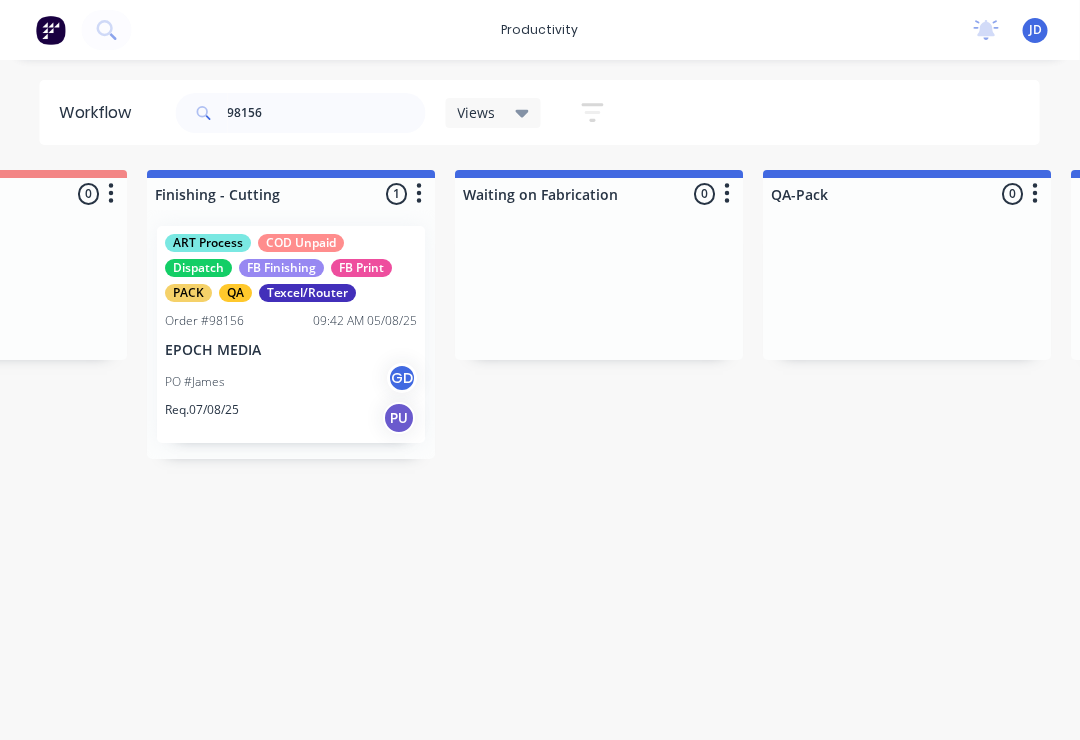scroll, scrollTop: 0, scrollLeft: 4516, axis: horizontal 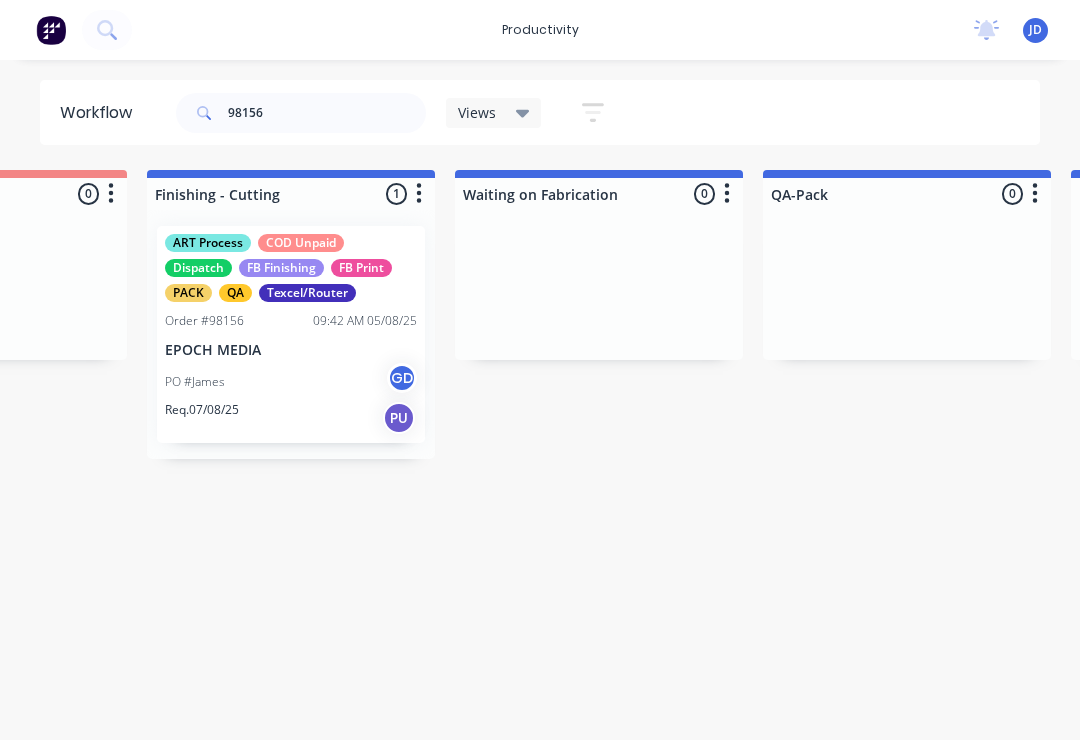 click on "PO #[NAME] GD" at bounding box center [291, 382] 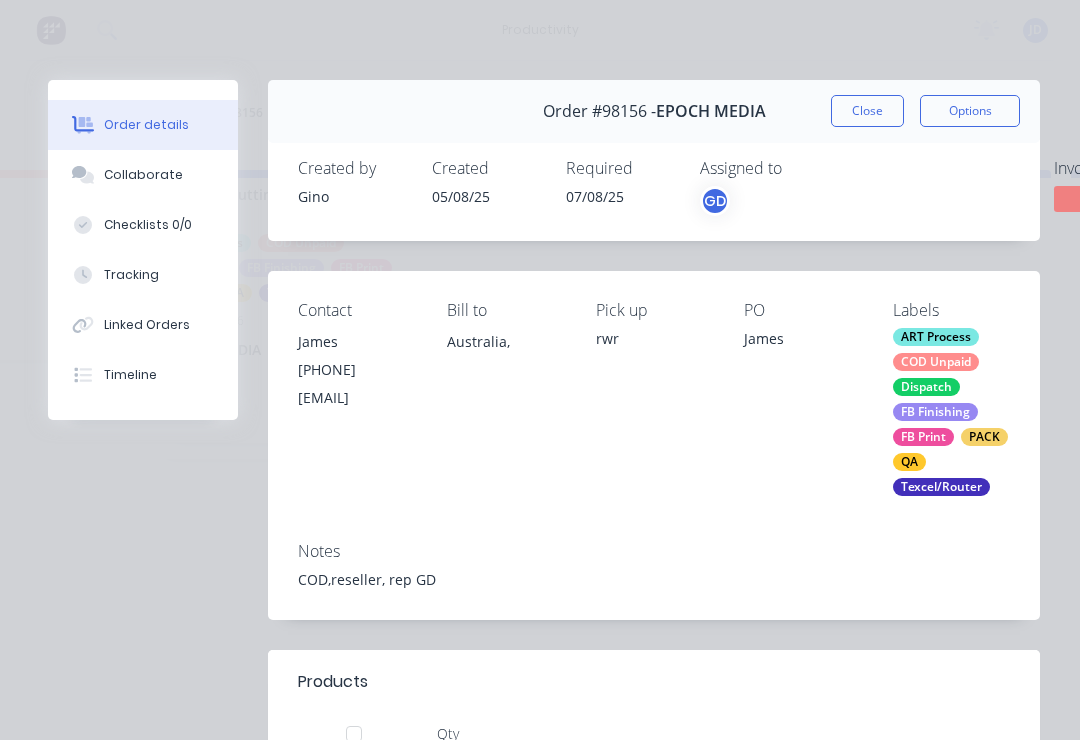 click on "Collaborate" at bounding box center (143, 175) 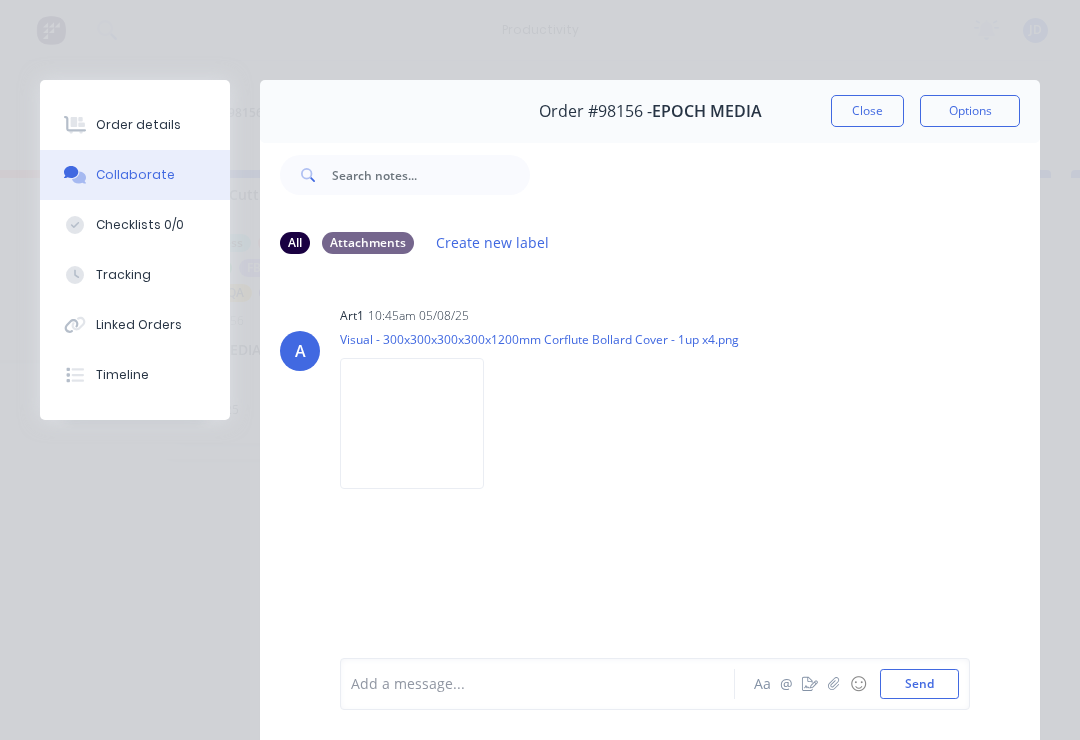 click at bounding box center (834, 684) 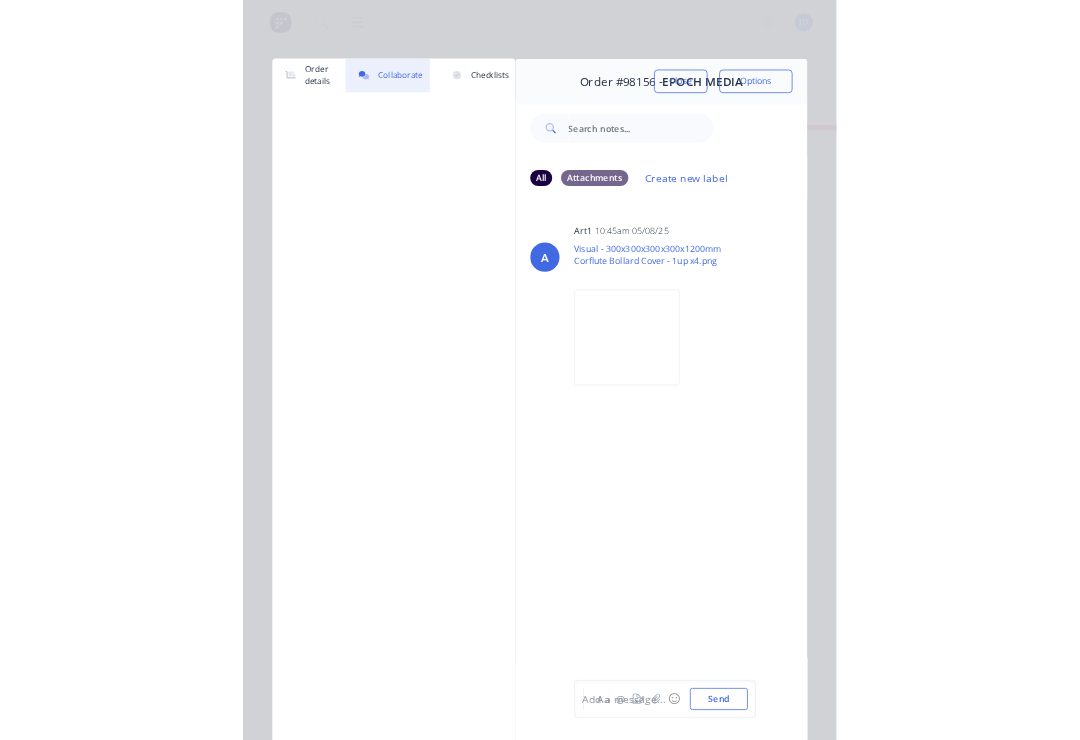 scroll, scrollTop: 0, scrollLeft: 4516, axis: horizontal 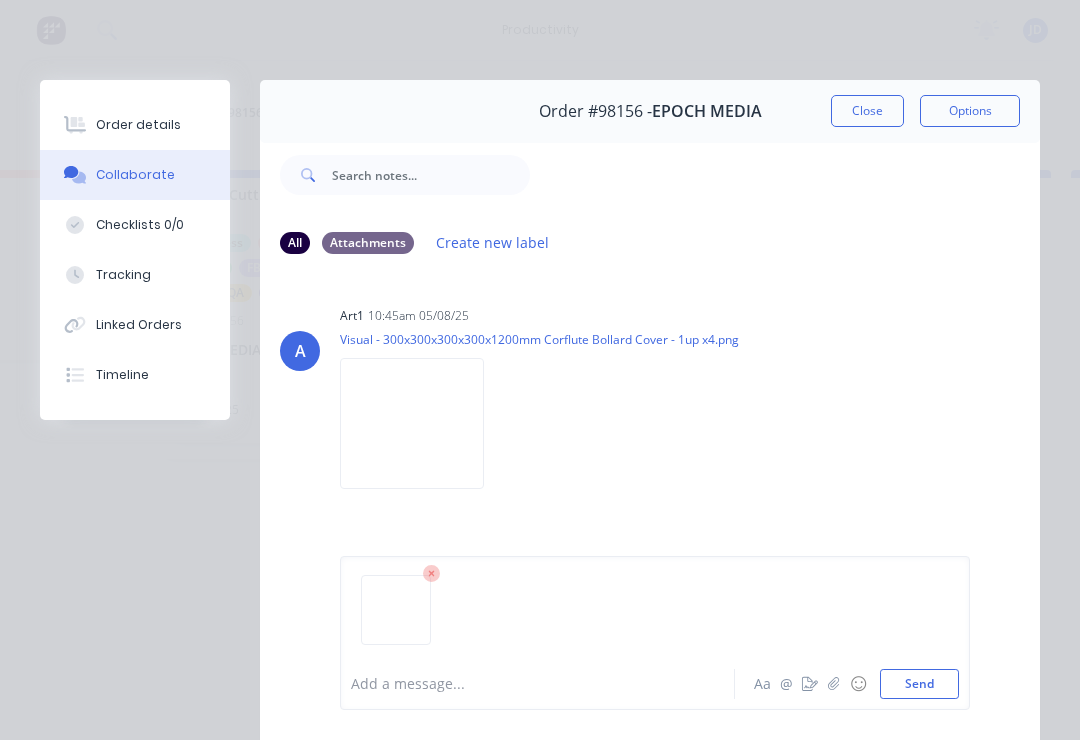 click on "Send" at bounding box center (919, 684) 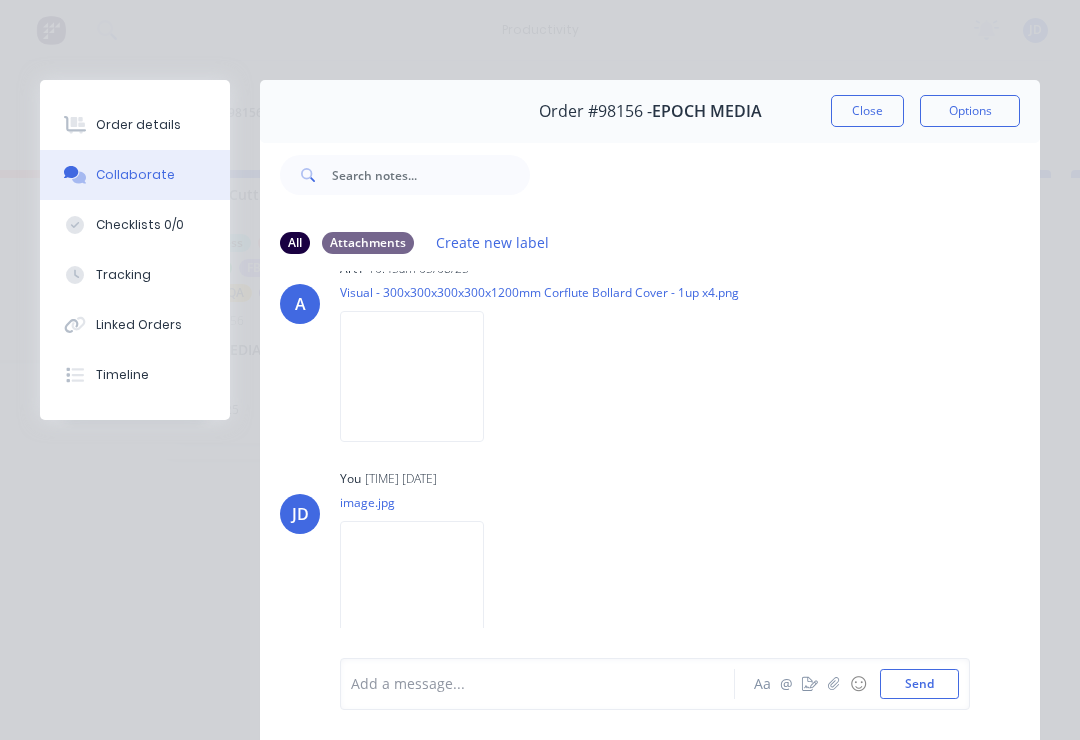 scroll, scrollTop: 46, scrollLeft: 0, axis: vertical 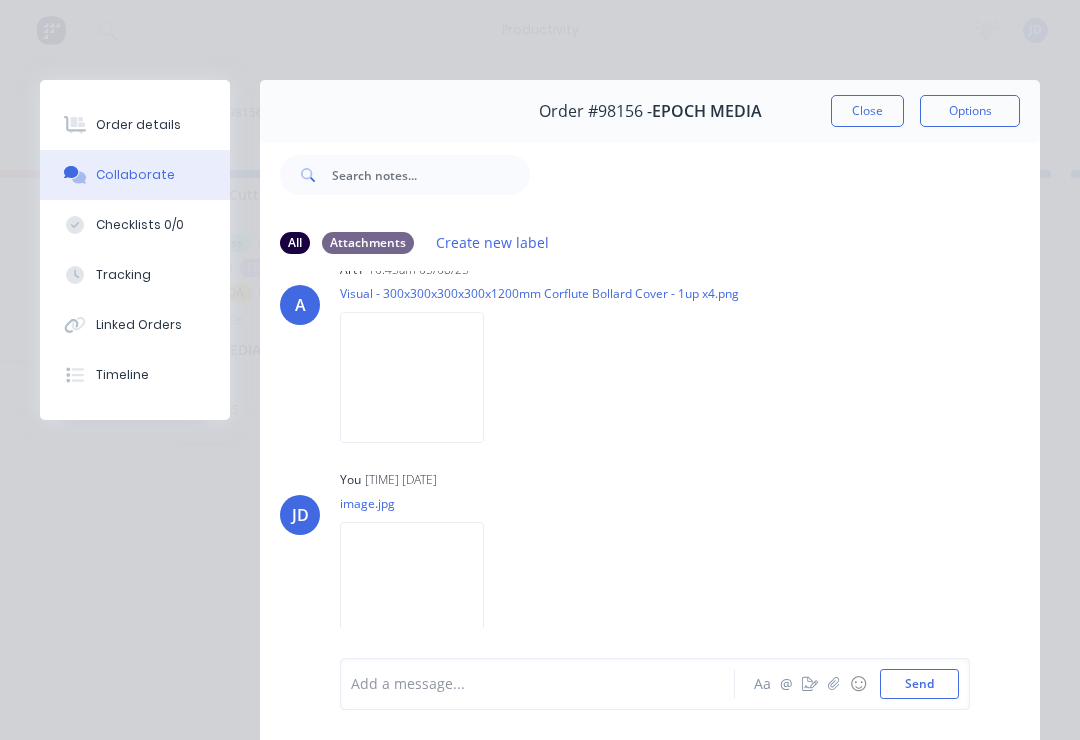 click on "Close" at bounding box center (867, 111) 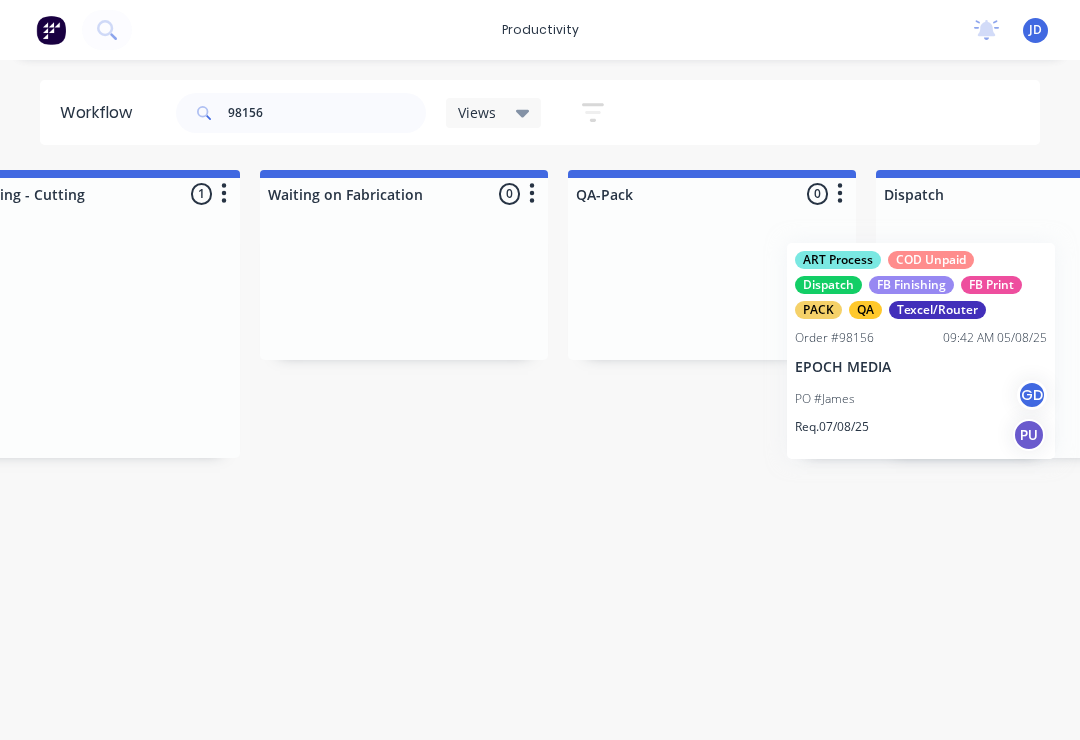 scroll, scrollTop: 0, scrollLeft: 4783, axis: horizontal 